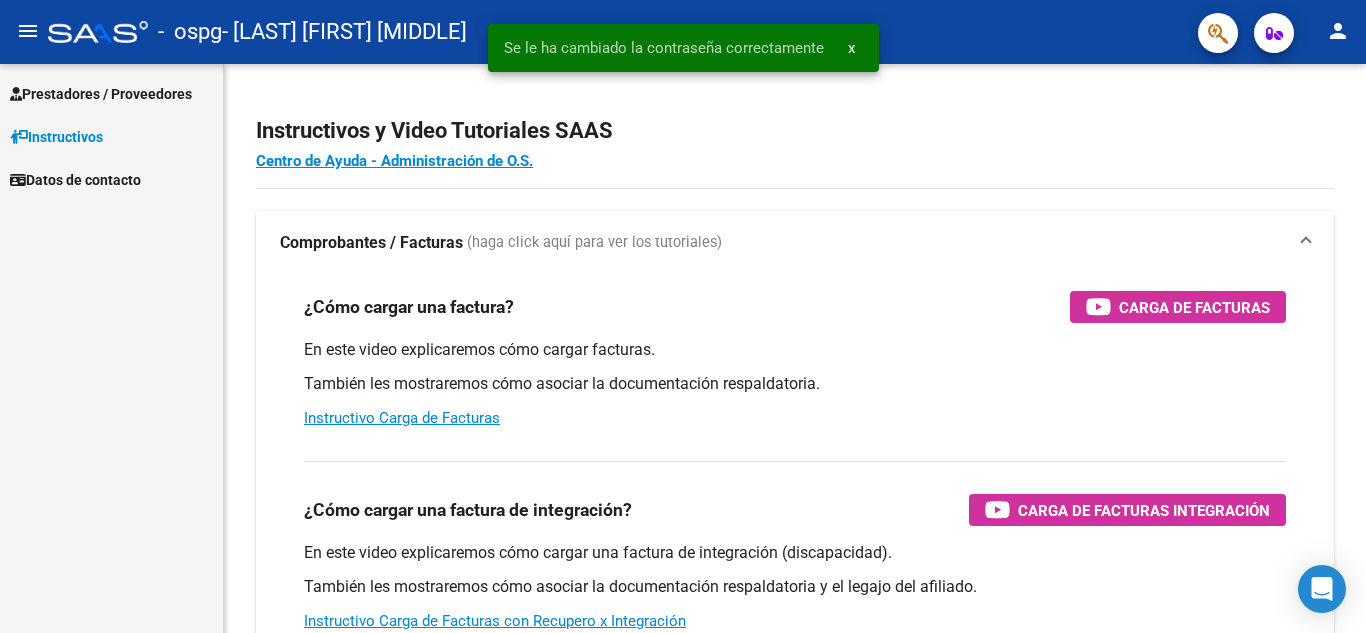 scroll, scrollTop: 0, scrollLeft: 0, axis: both 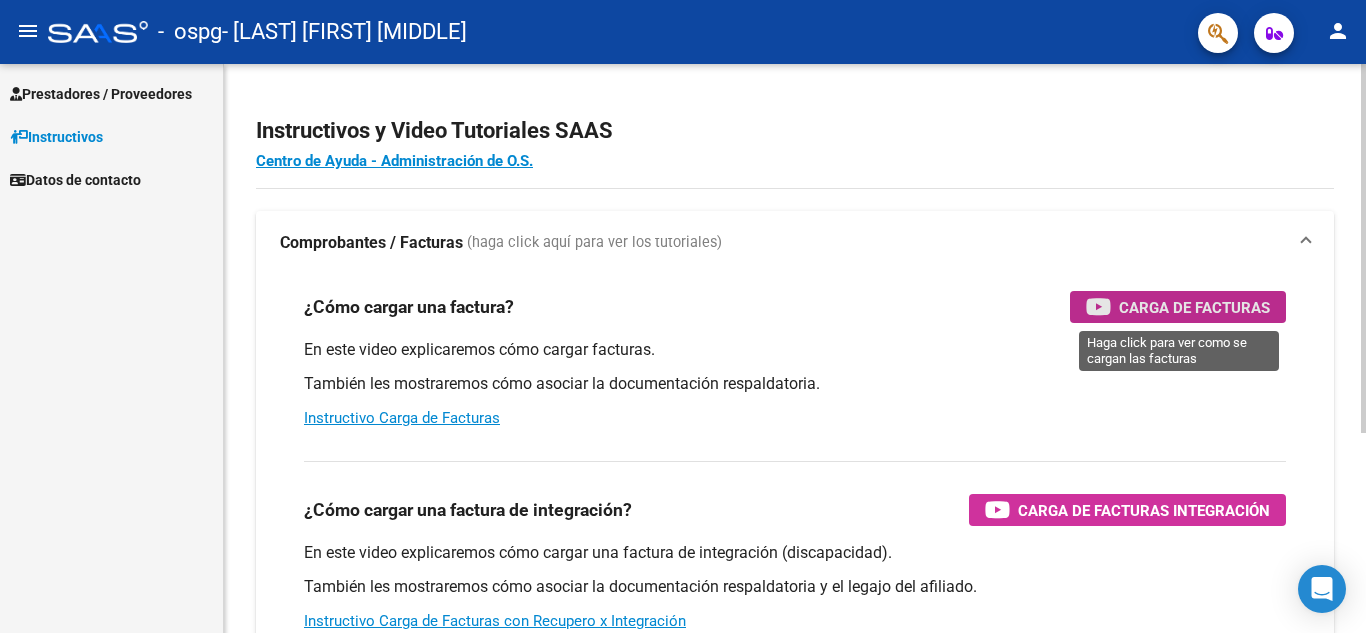 click on "Carga de Facturas" at bounding box center (1194, 307) 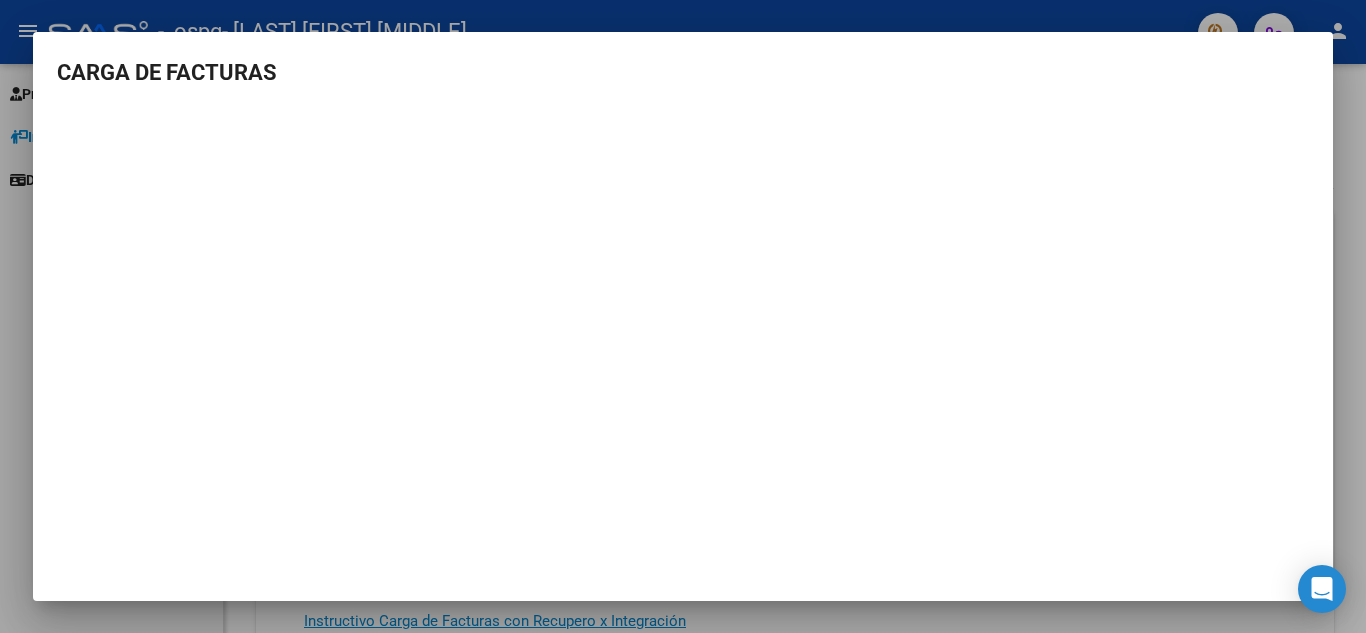 click at bounding box center [683, 316] 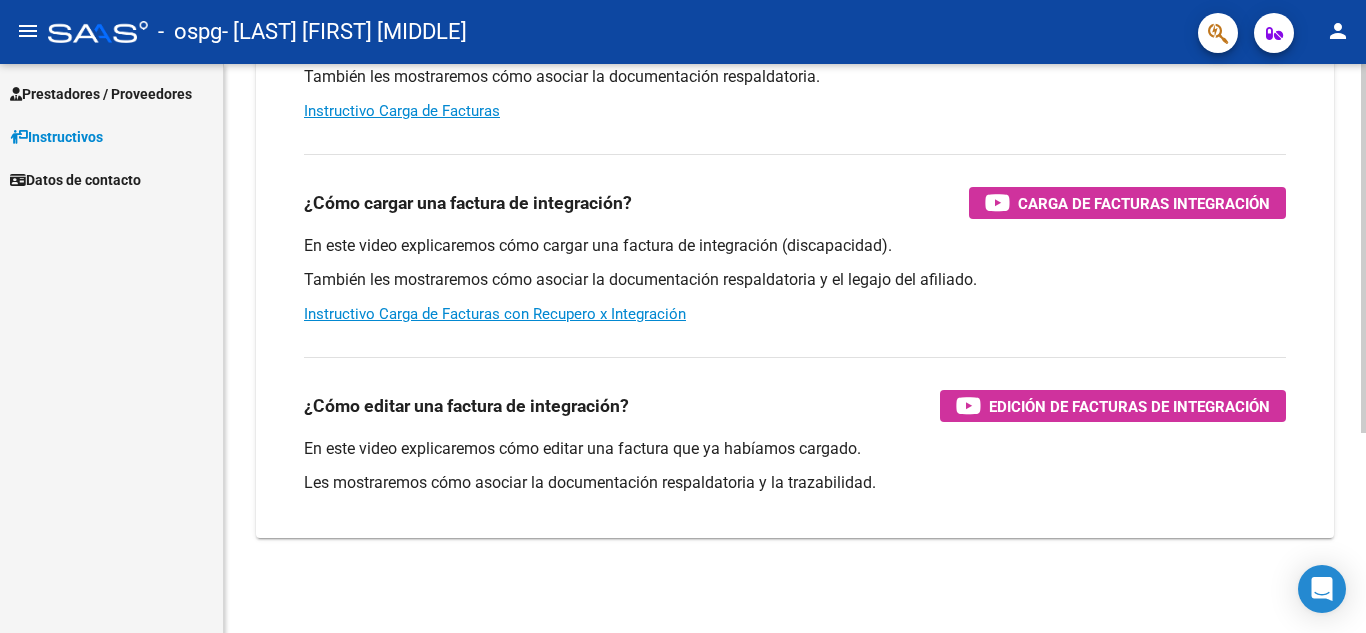 scroll, scrollTop: 308, scrollLeft: 0, axis: vertical 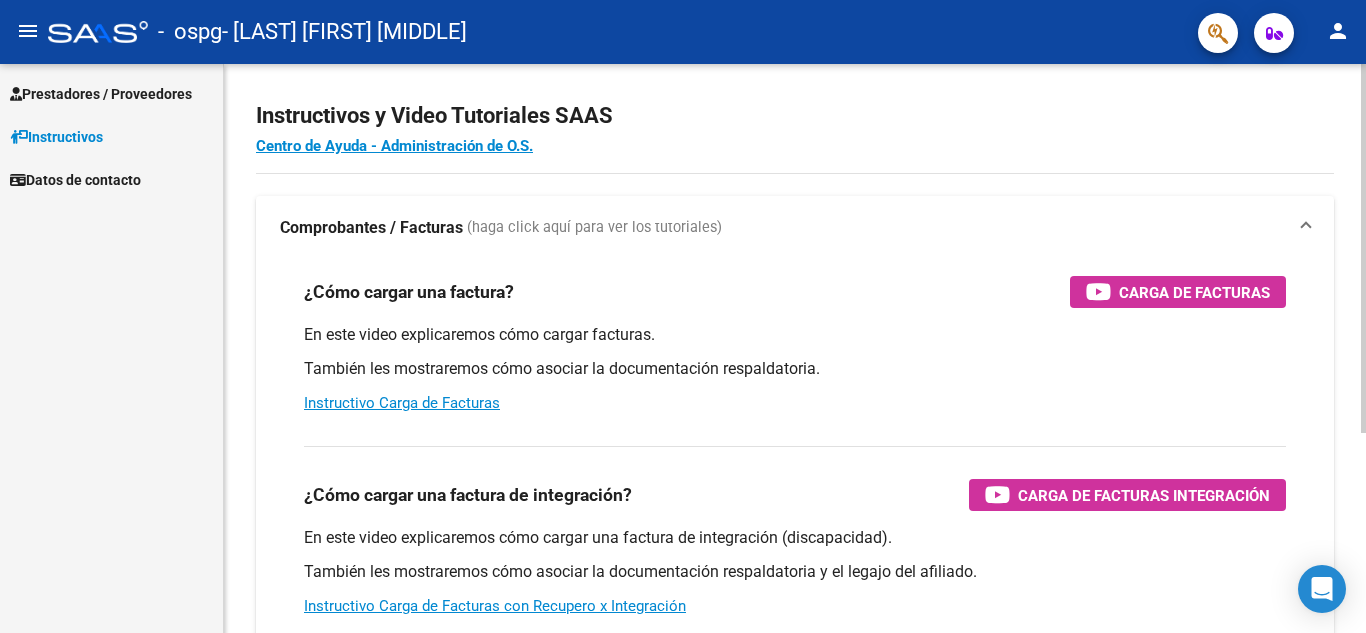click on "Instructivos y Video Tutoriales SAAS Centro de Ayuda - Administración de O.S. Comprobantes / Facturas     (haga click aquí para ver los tutoriales) ¿Cómo cargar una factura?    Carga de Facturas En este video explicaremos cómo cargar facturas. También les mostraremos cómo asociar la documentación respaldatoria. Instructivo Carga de Facturas ¿Cómo cargar una factura de integración?    Carga de Facturas Integración En este video explicaremos cómo cargar una factura de integración (discapacidad). También les mostraremos cómo asociar la documentación respaldatoria y el legajo del afiliado. Instructivo Carga de Facturas con Recupero x Integración ¿Cómo editar una factura de integración?    Edición de Facturas de integración En este video explicaremos cómo editar una factura que ya habíamos cargado. Les mostraremos cómo asociar la documentación respaldatoria y la trazabilidad." 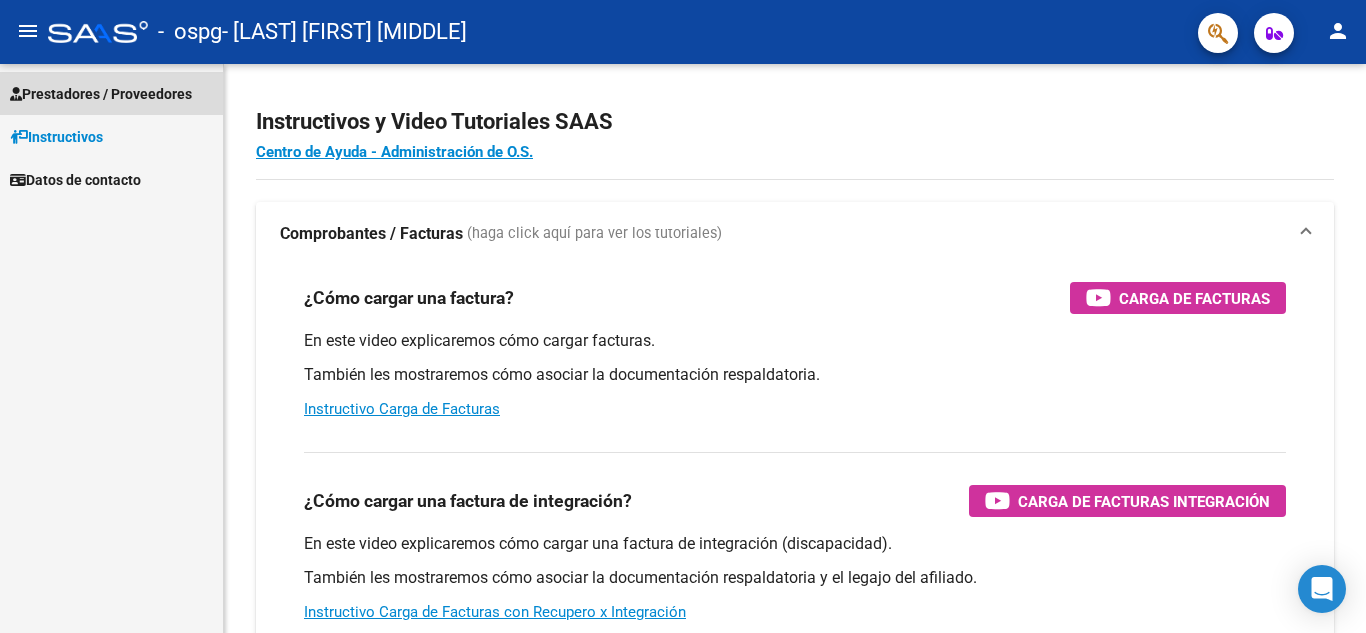 click on "Prestadores / Proveedores" at bounding box center [101, 94] 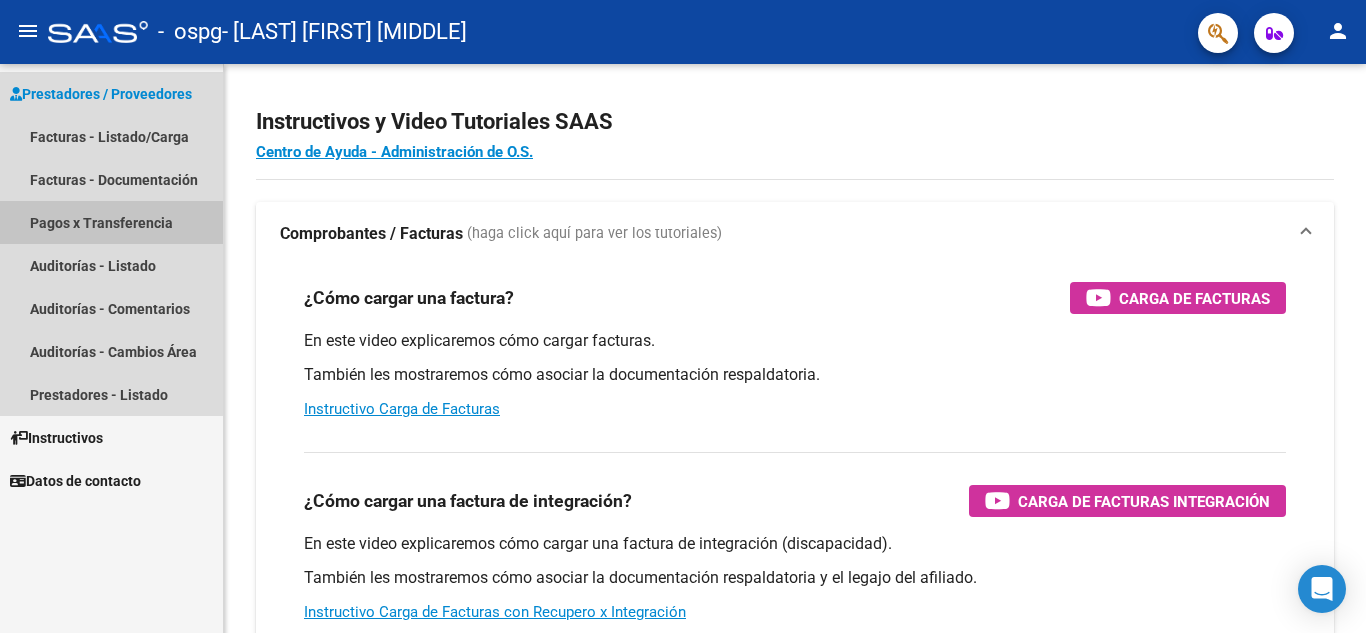 click on "Pagos x Transferencia" at bounding box center [111, 222] 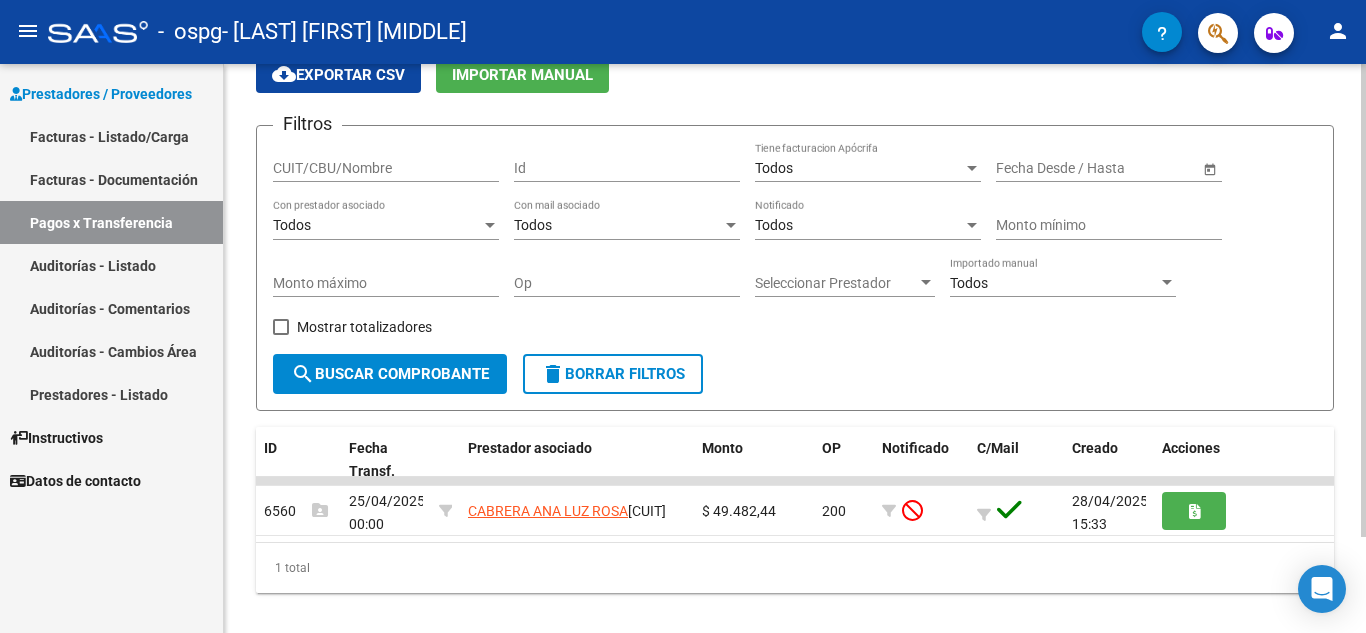 scroll, scrollTop: 116, scrollLeft: 0, axis: vertical 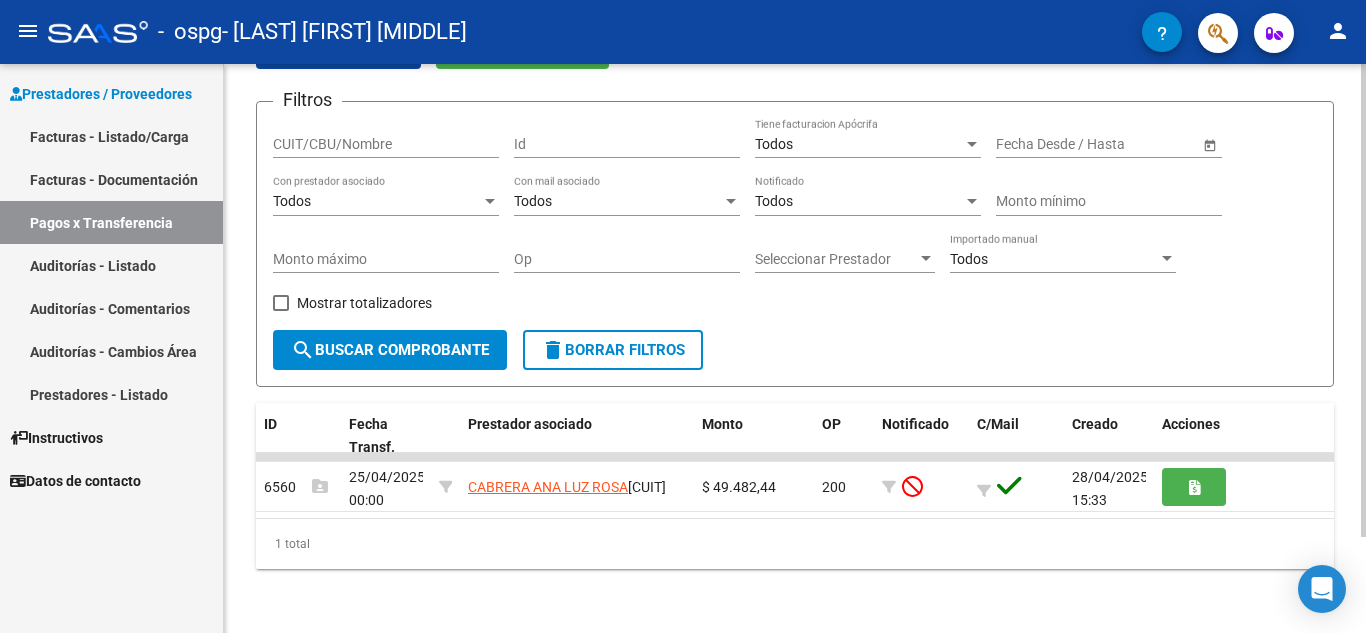 click 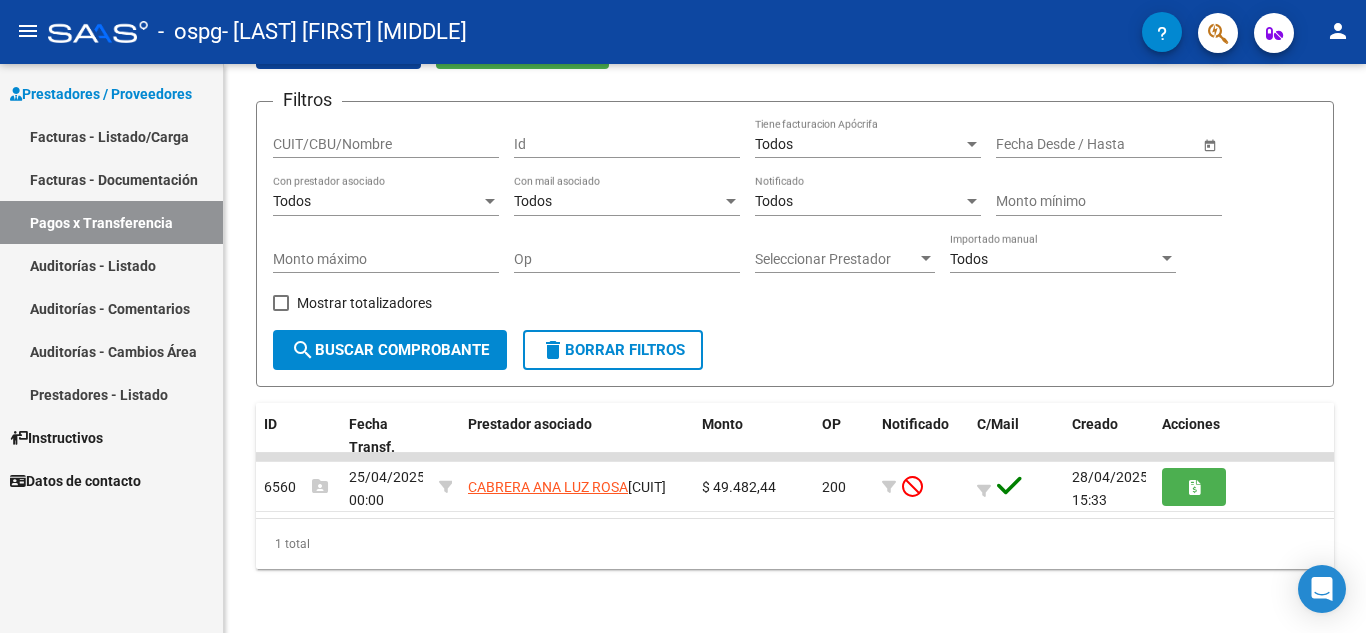 click on "Facturas - Listado/Carga" at bounding box center [111, 136] 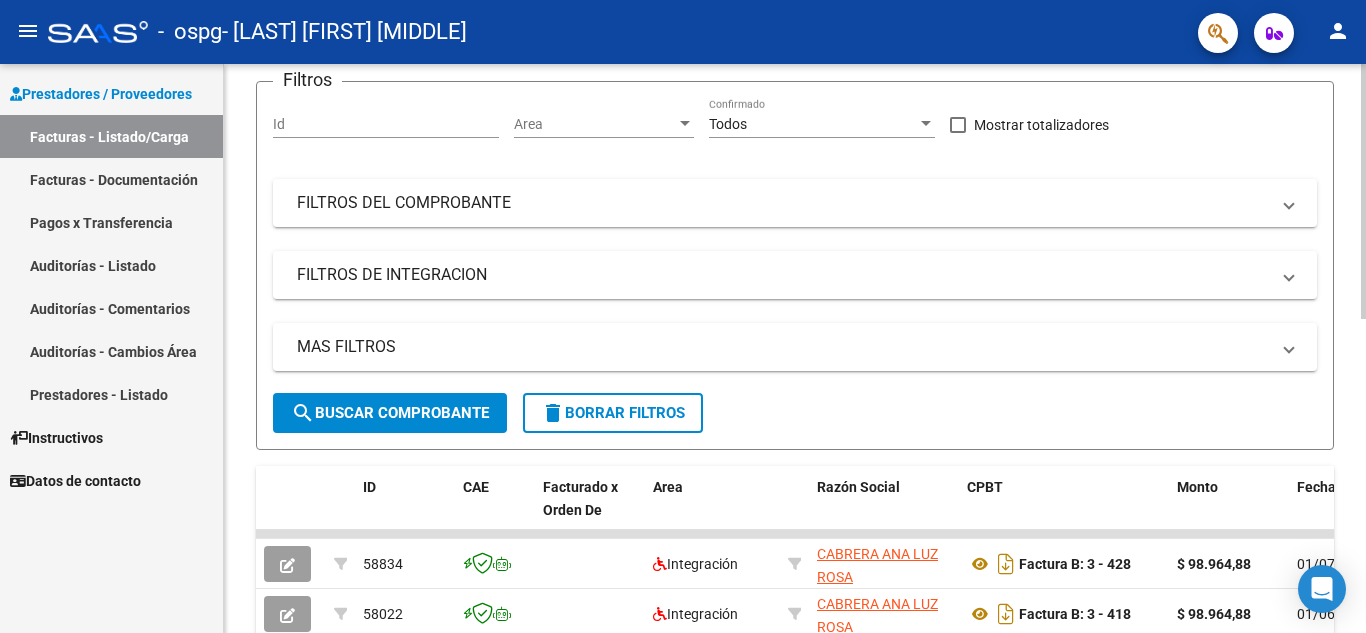 scroll, scrollTop: 140, scrollLeft: 0, axis: vertical 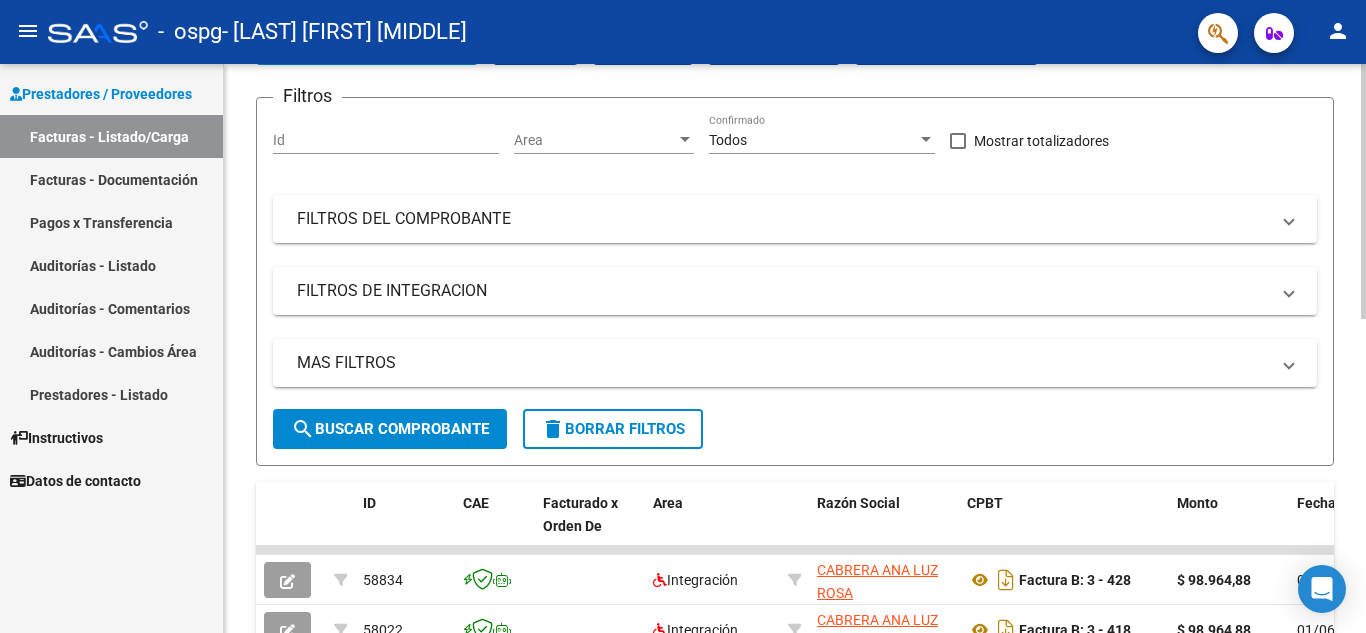 click 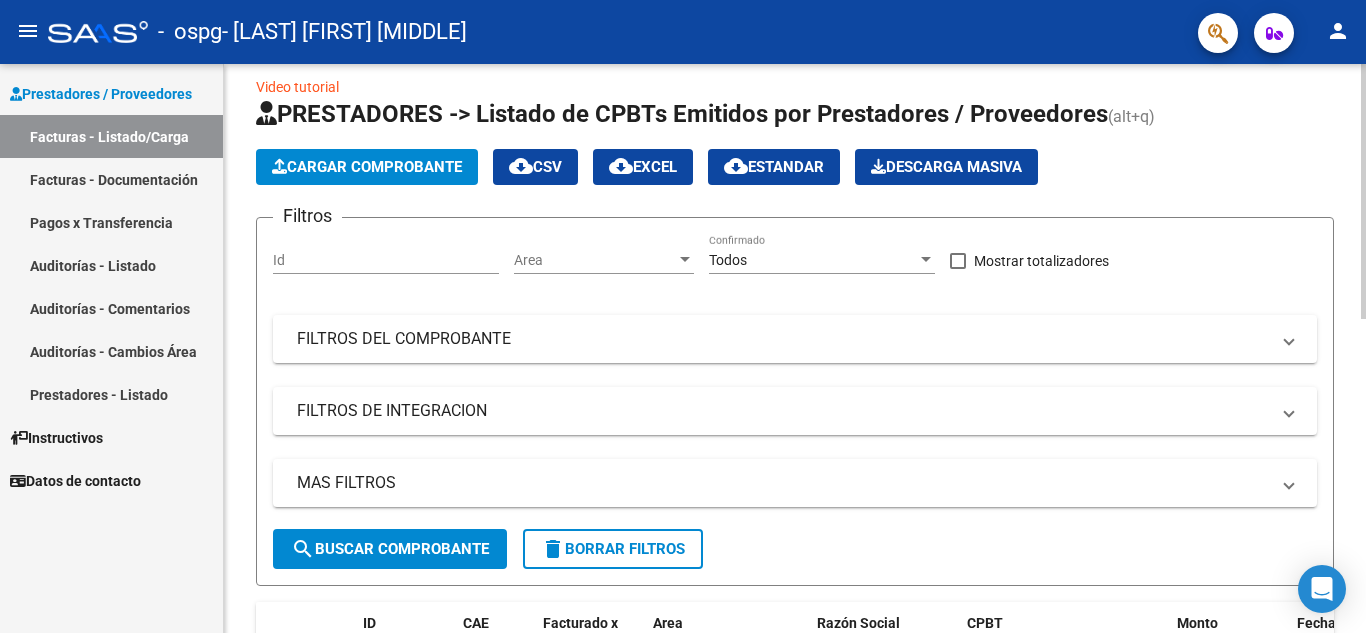 scroll, scrollTop: 0, scrollLeft: 0, axis: both 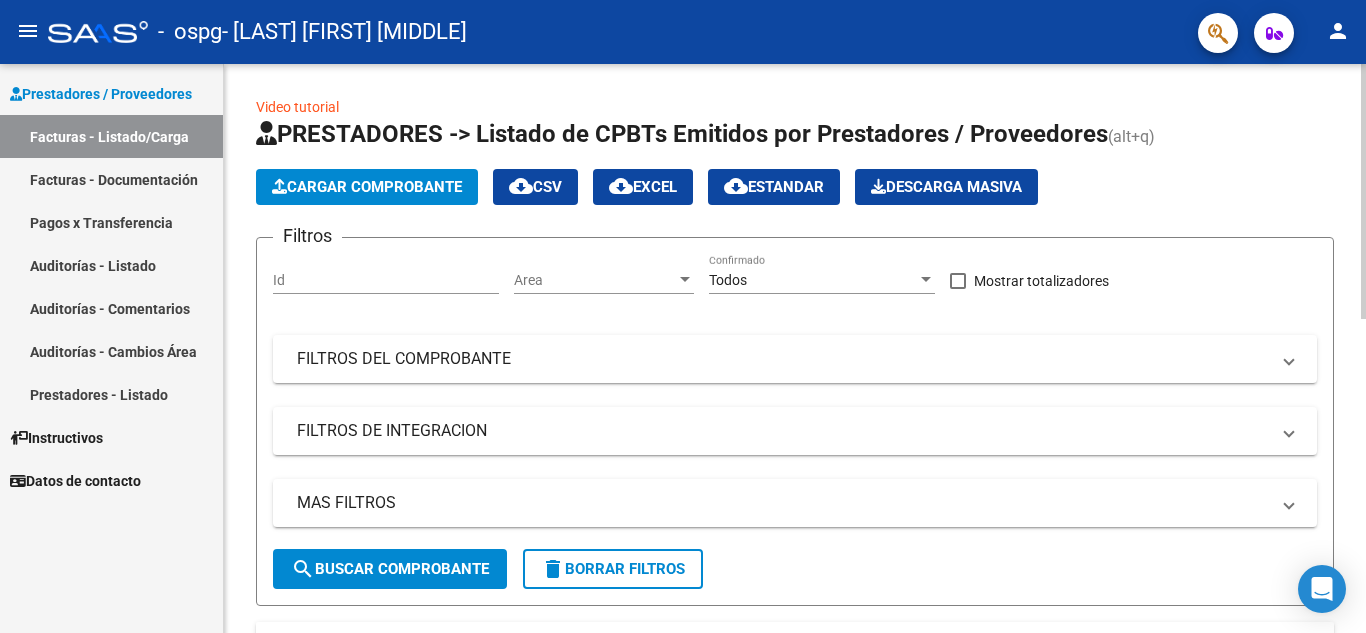 click 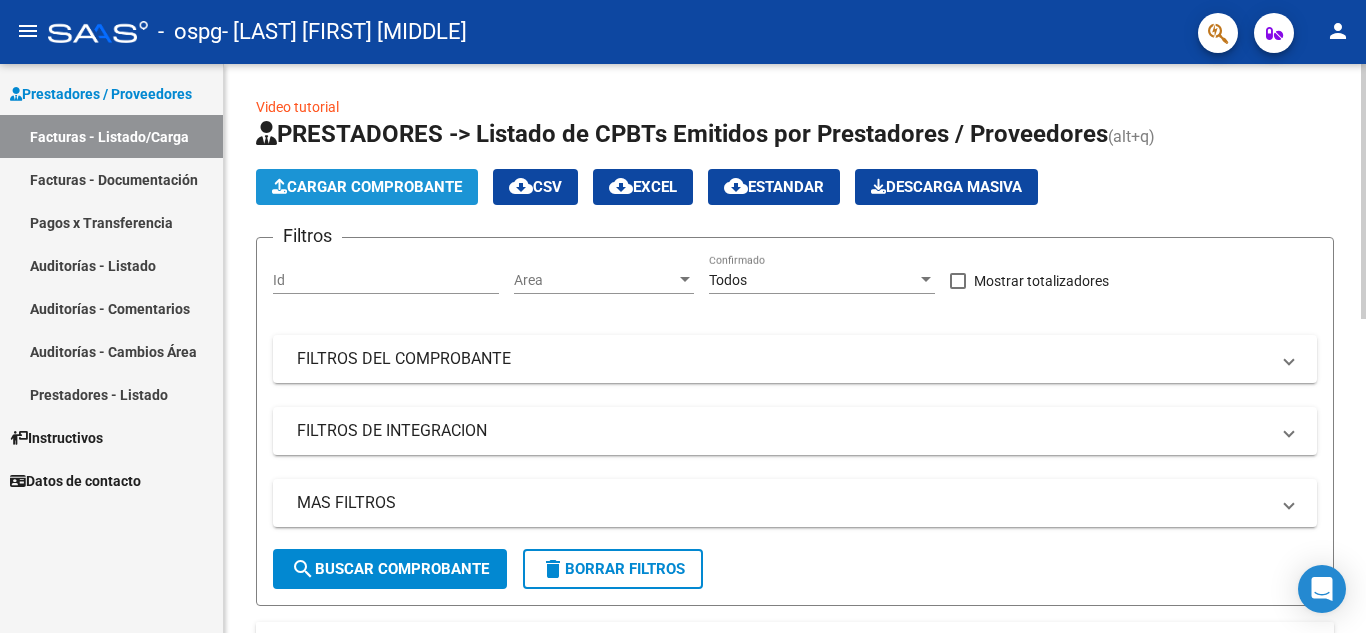 click on "Cargar Comprobante" 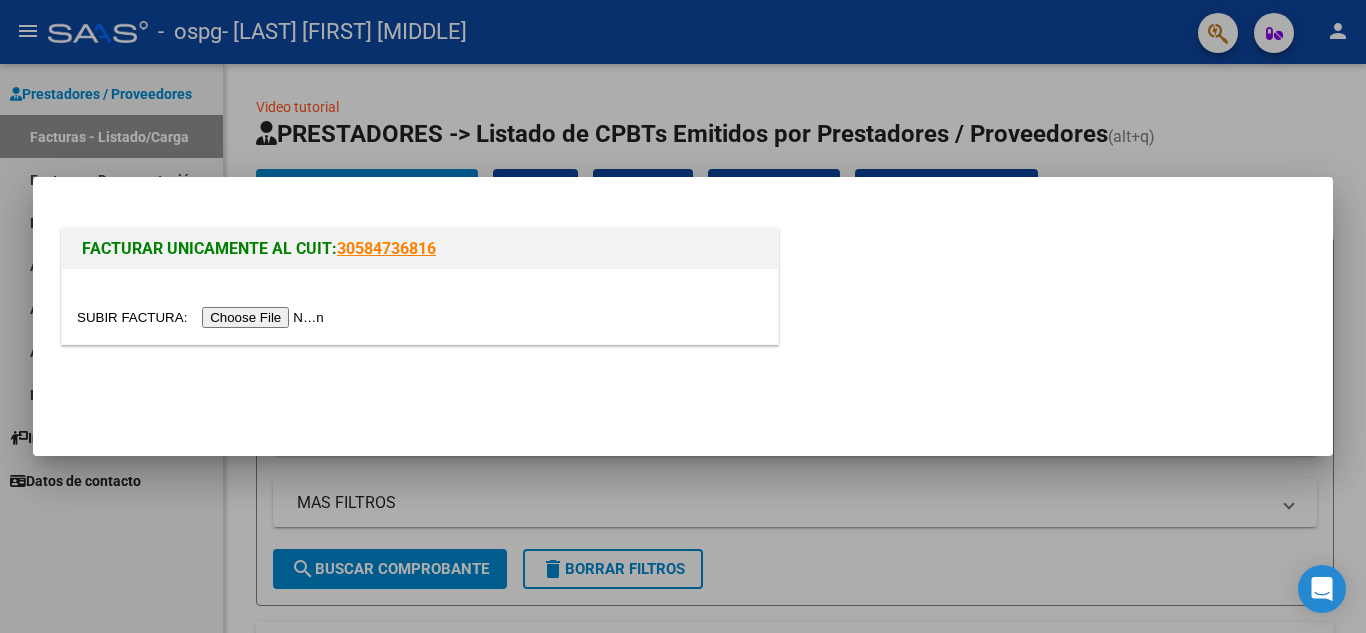 click at bounding box center [203, 317] 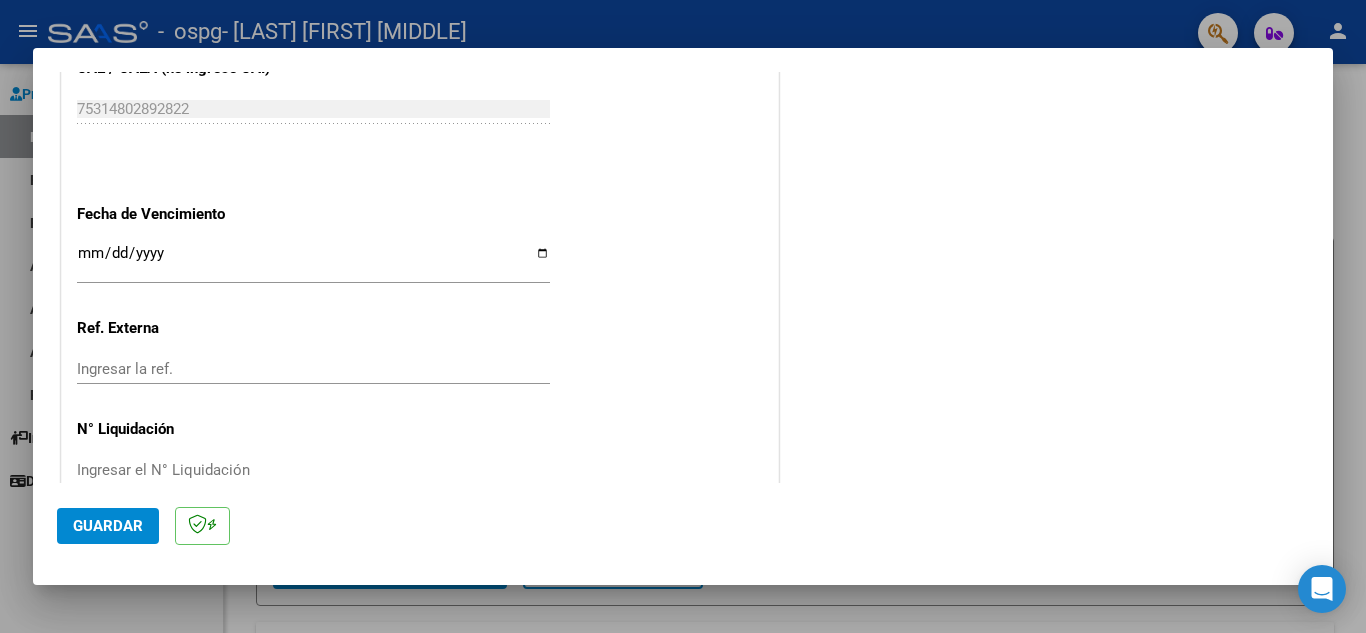 scroll, scrollTop: 1311, scrollLeft: 0, axis: vertical 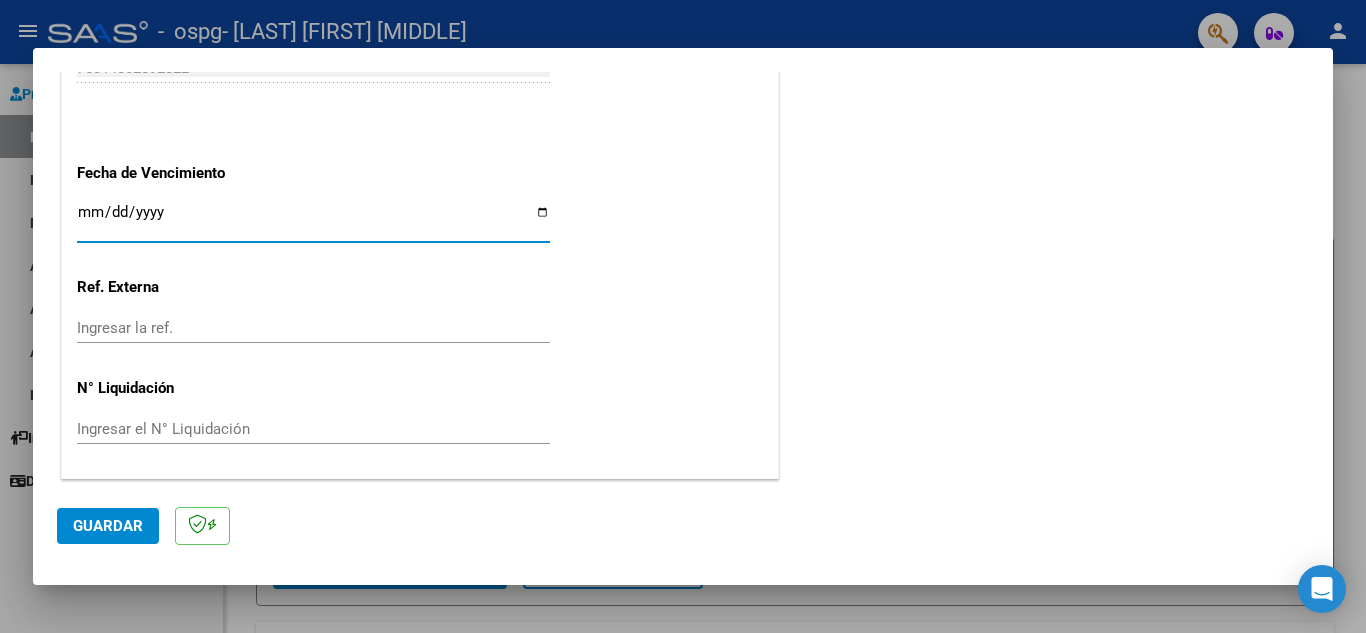 click on "Ingresar la fecha" at bounding box center [313, 220] 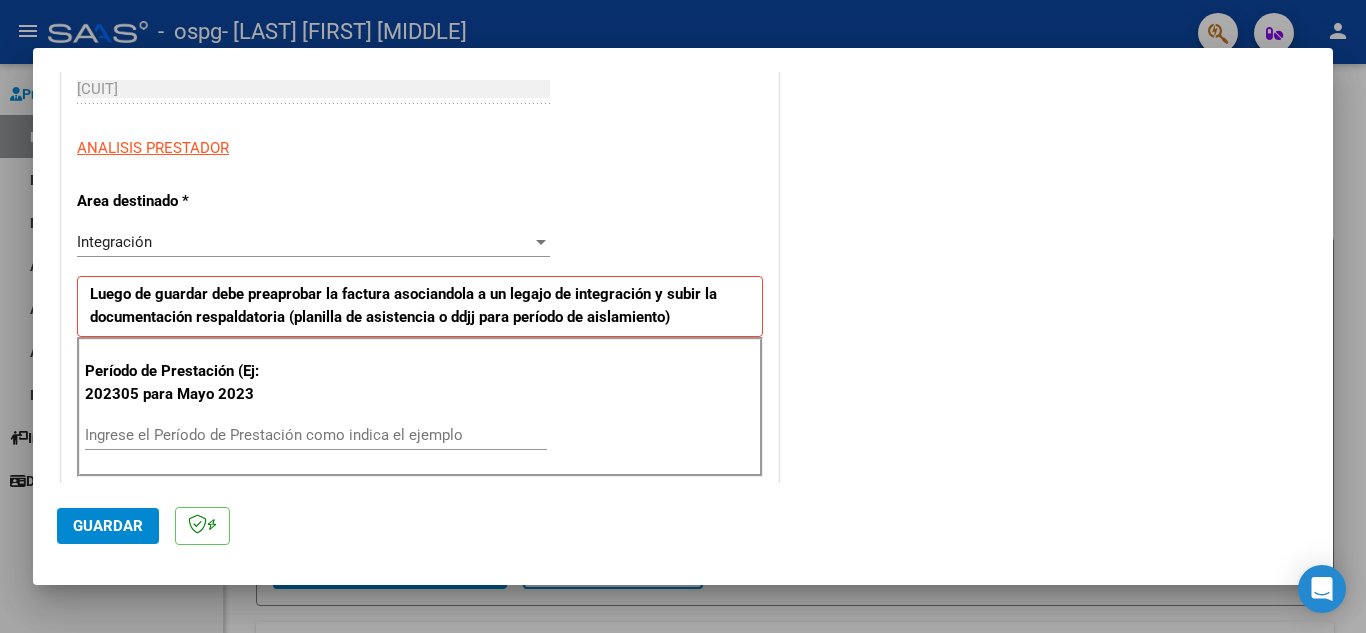 scroll, scrollTop: 270, scrollLeft: 0, axis: vertical 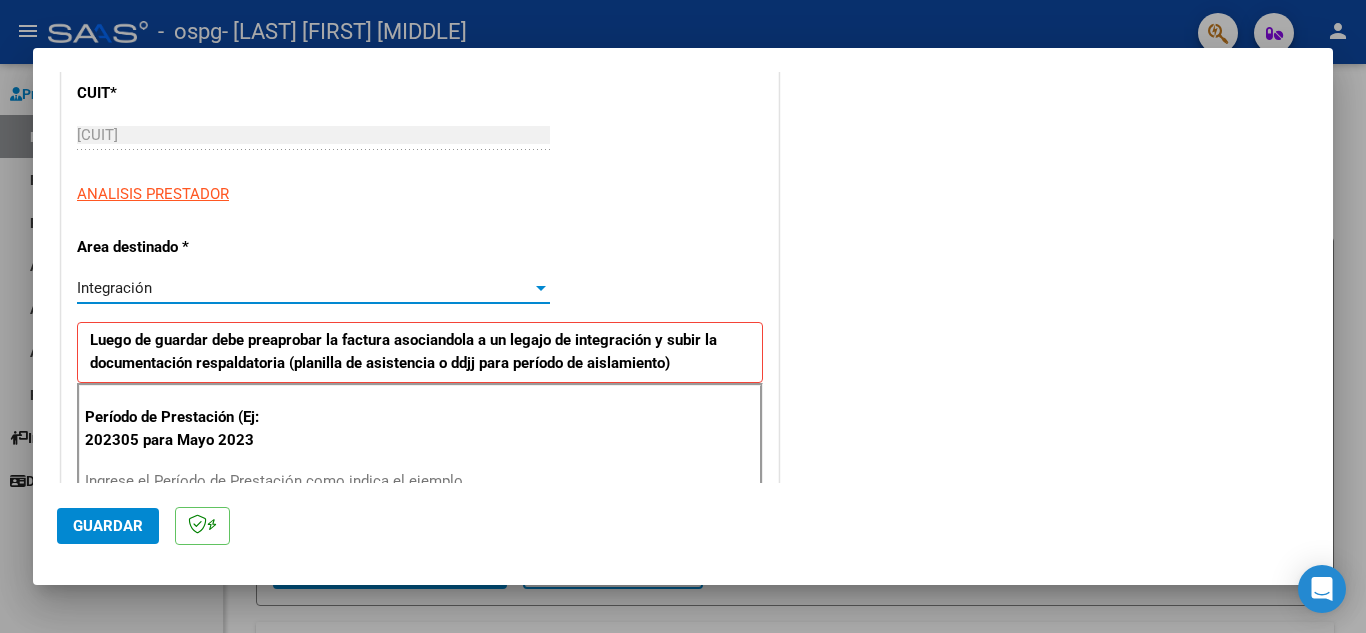 click at bounding box center (541, 288) 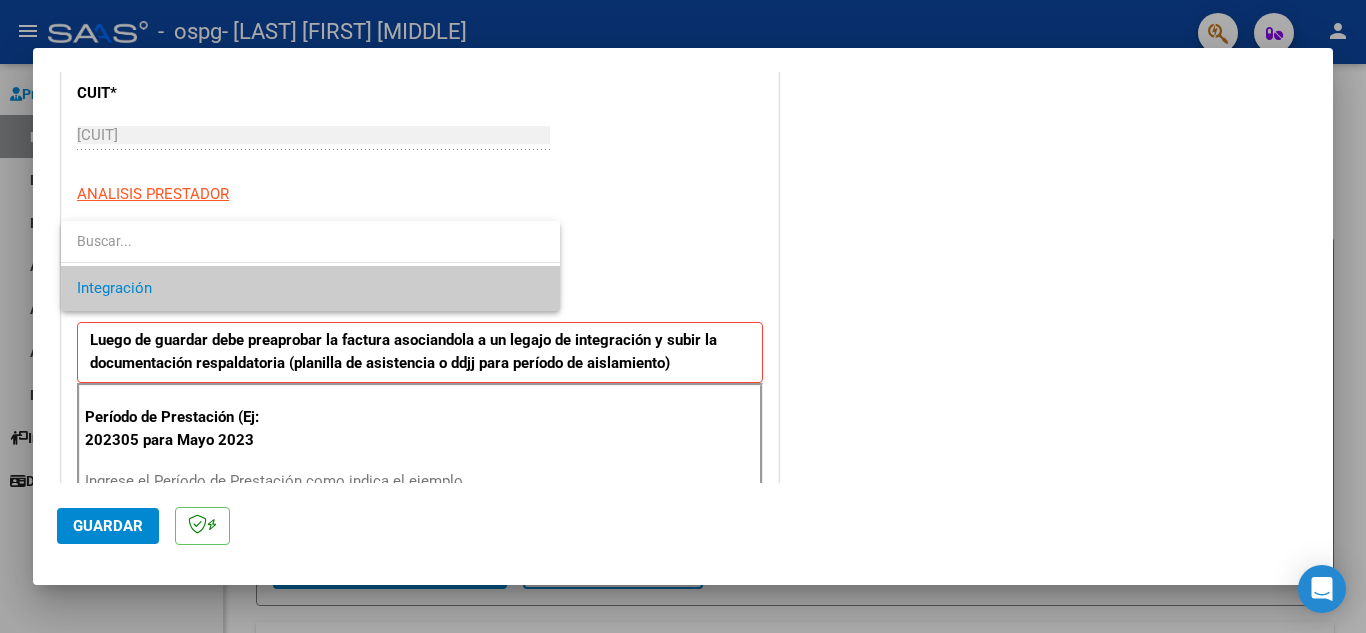 click on "Integración" at bounding box center (310, 288) 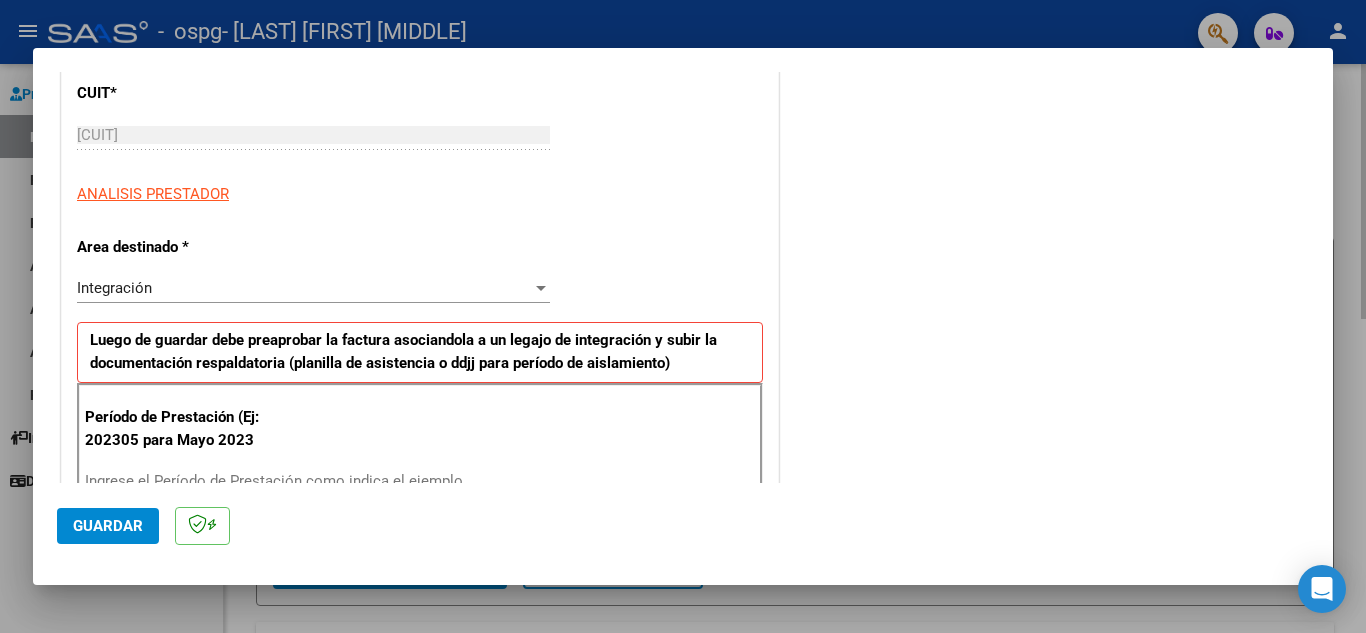 drag, startPoint x: 1350, startPoint y: 143, endPoint x: 1352, endPoint y: 184, distance: 41.04875 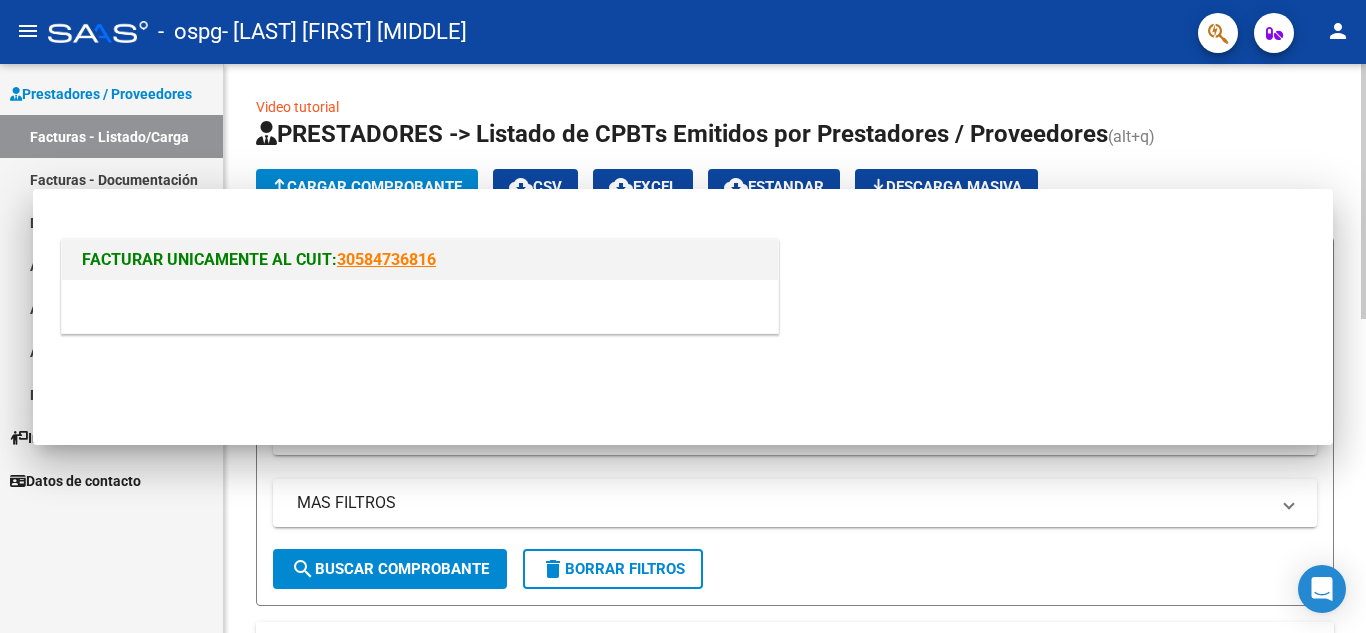 scroll, scrollTop: 0, scrollLeft: 0, axis: both 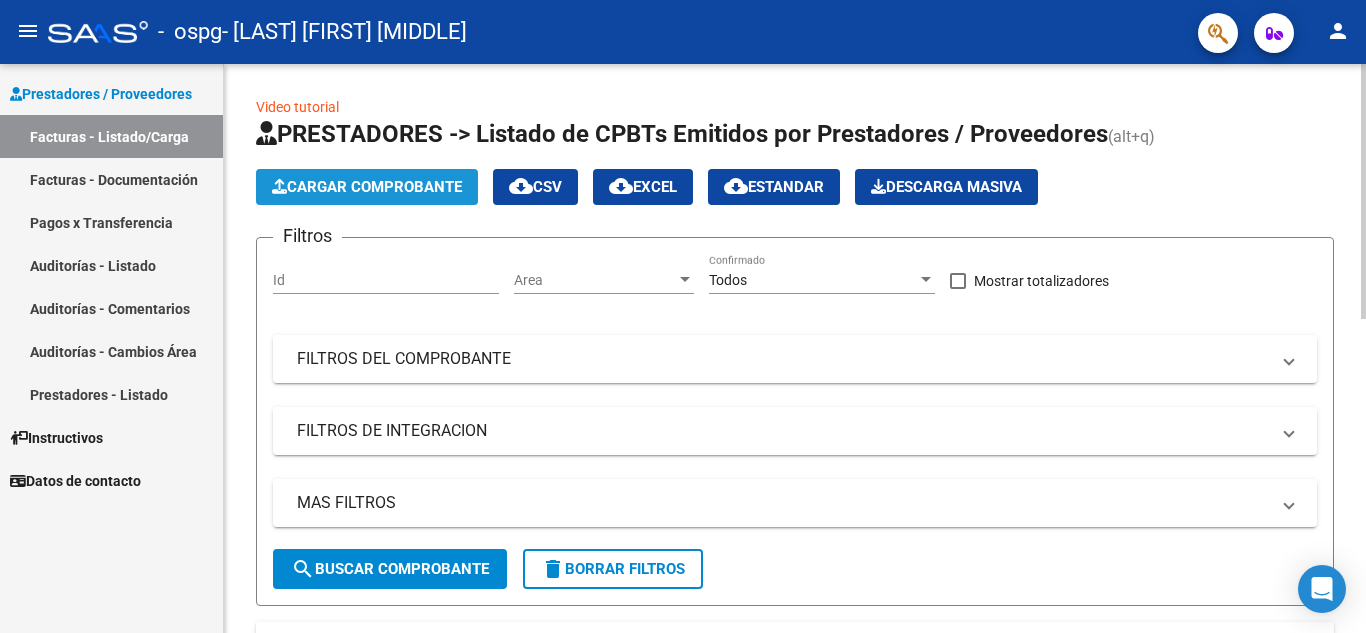 click on "Cargar Comprobante" 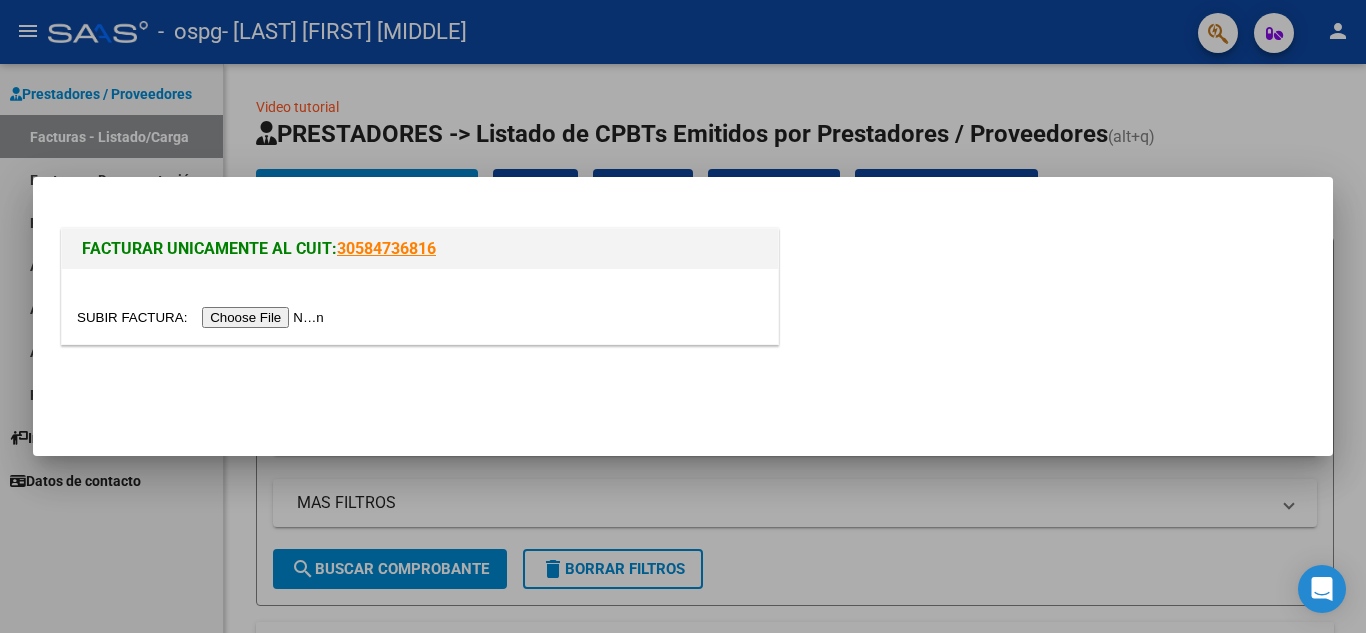 click at bounding box center (203, 317) 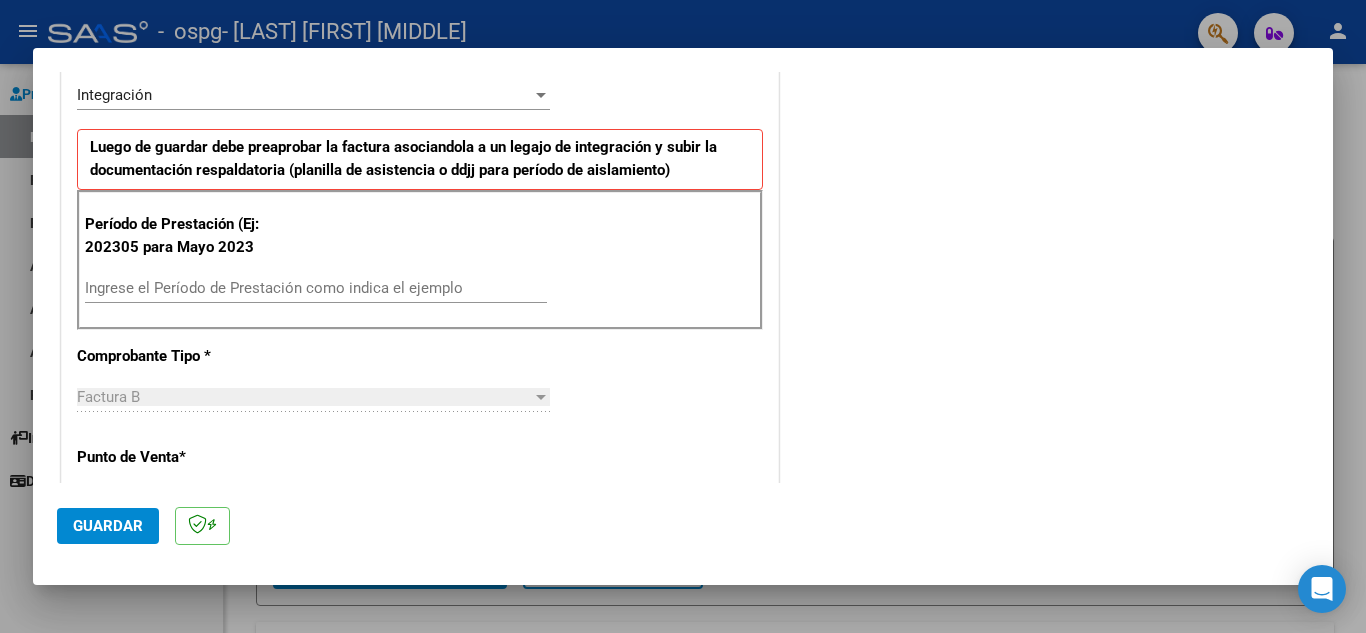 scroll, scrollTop: 468, scrollLeft: 0, axis: vertical 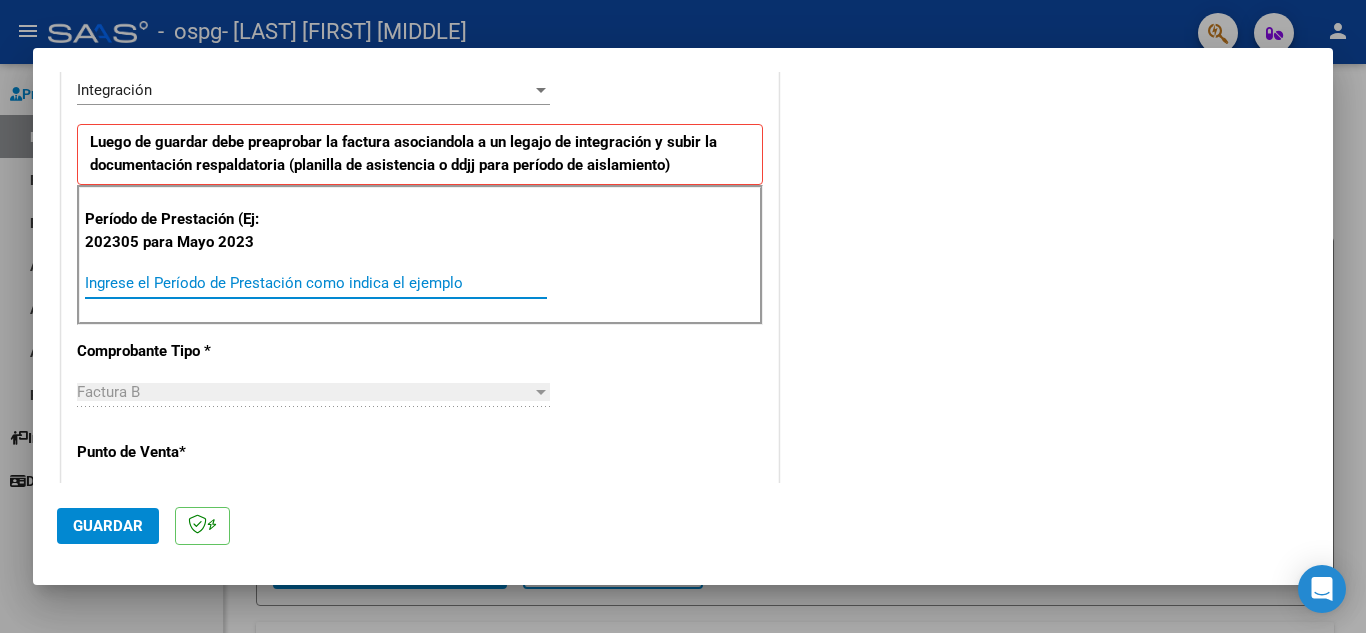 click on "Ingrese el Período de Prestación como indica el ejemplo" at bounding box center (316, 283) 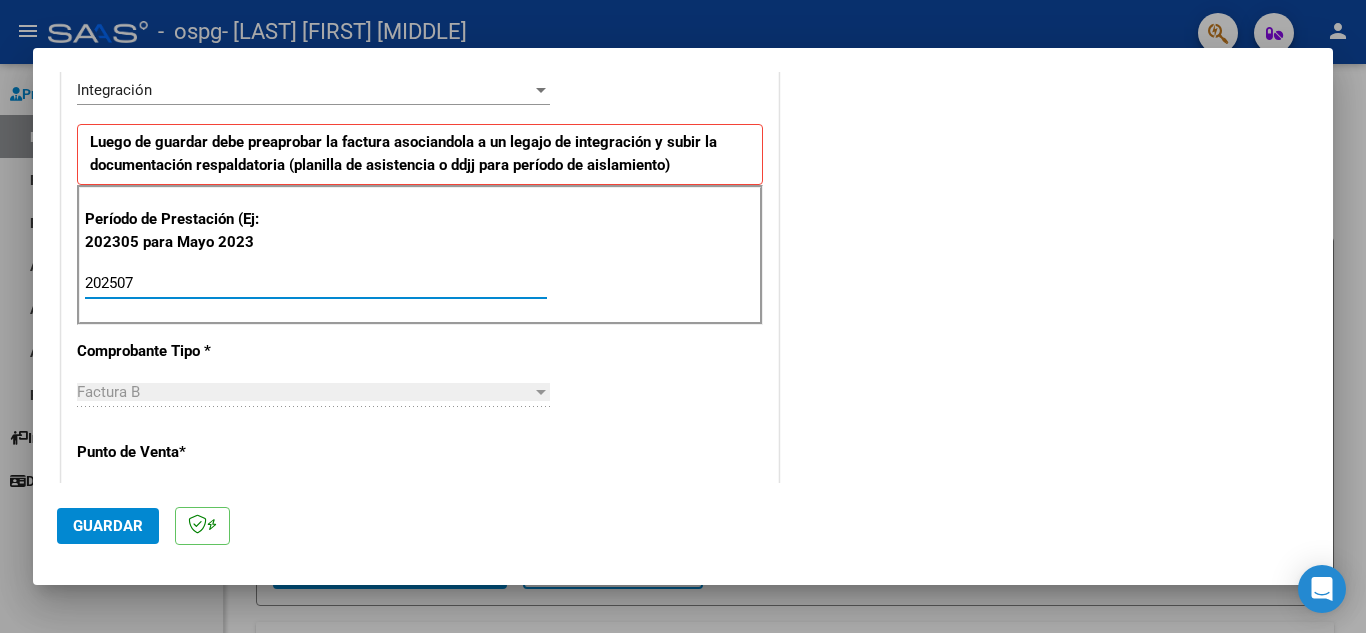 type on "202507" 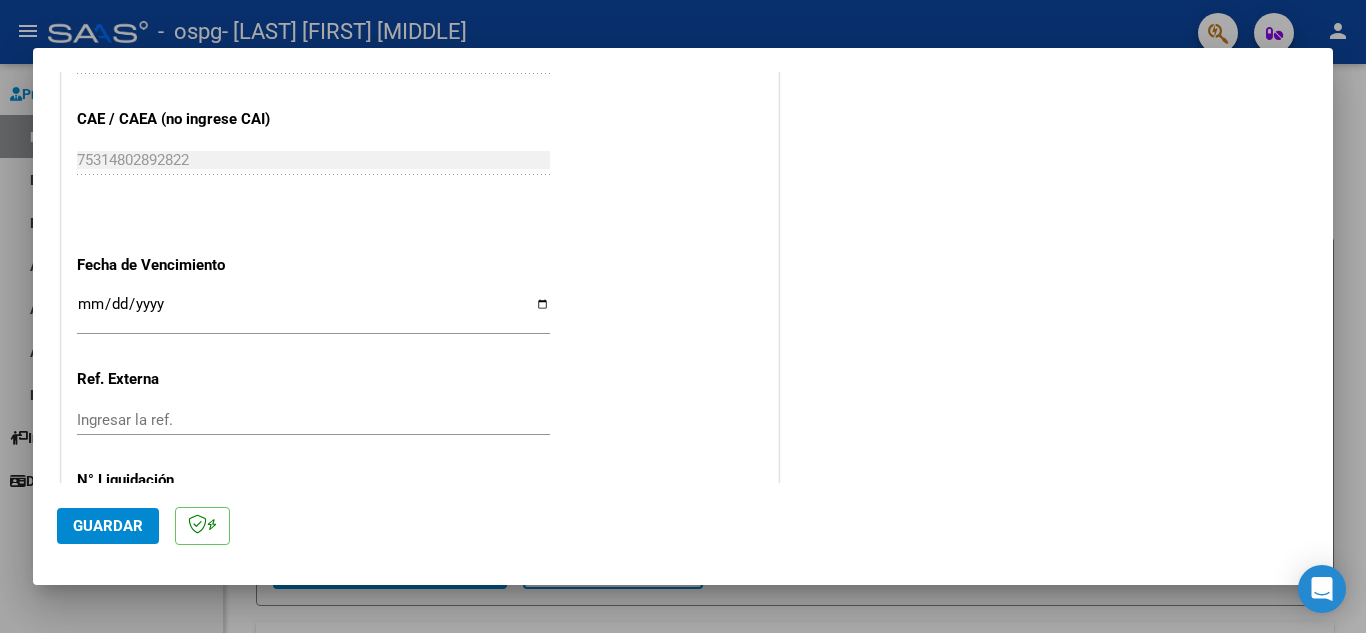scroll, scrollTop: 1311, scrollLeft: 0, axis: vertical 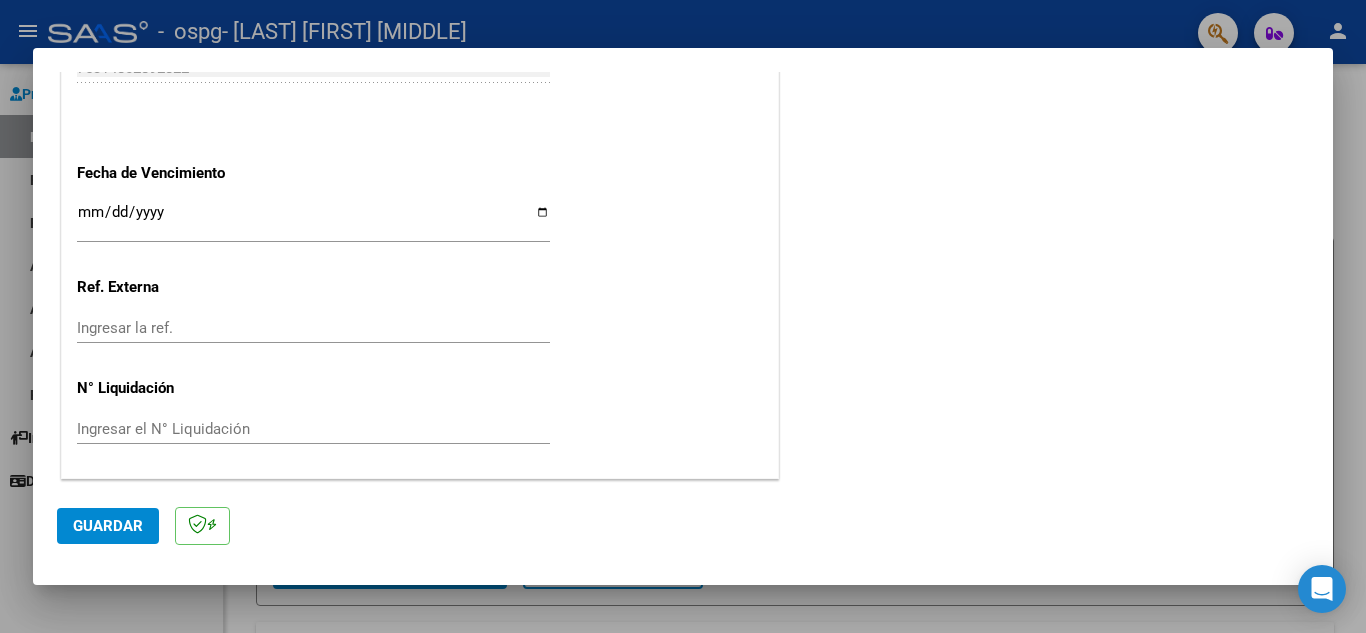 click on "Ingresar la fecha" at bounding box center (313, 220) 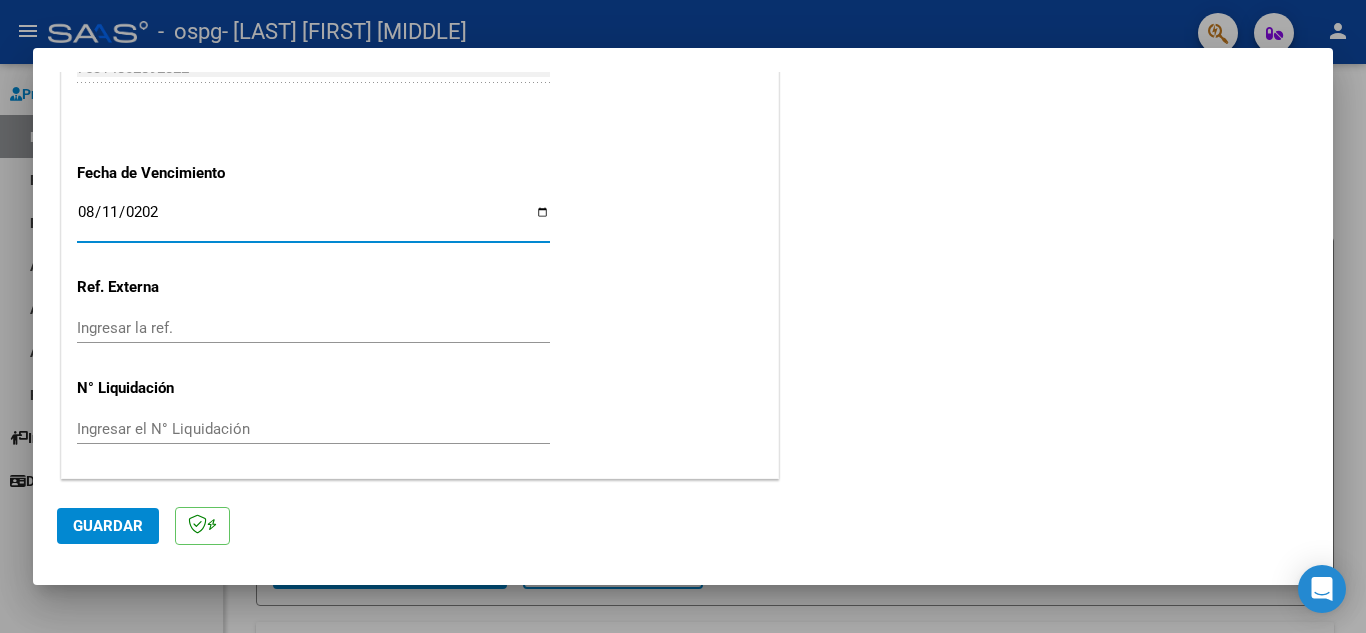 type on "2025-08-11" 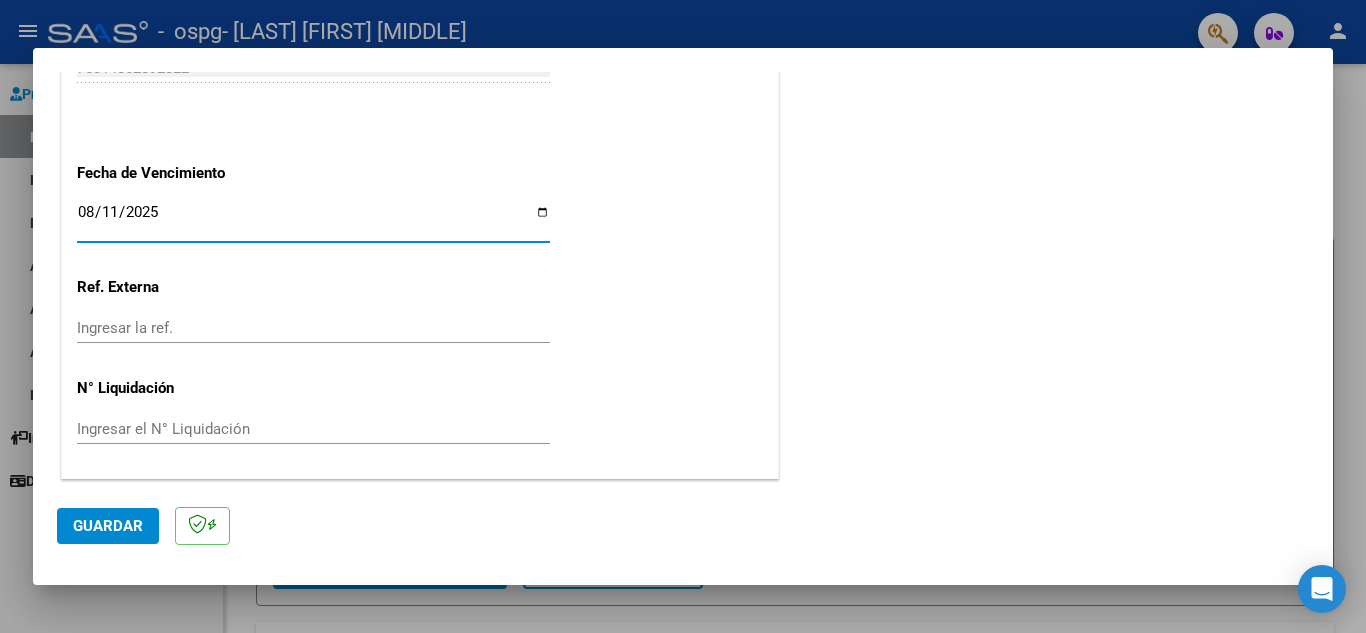 click on "Guardar" 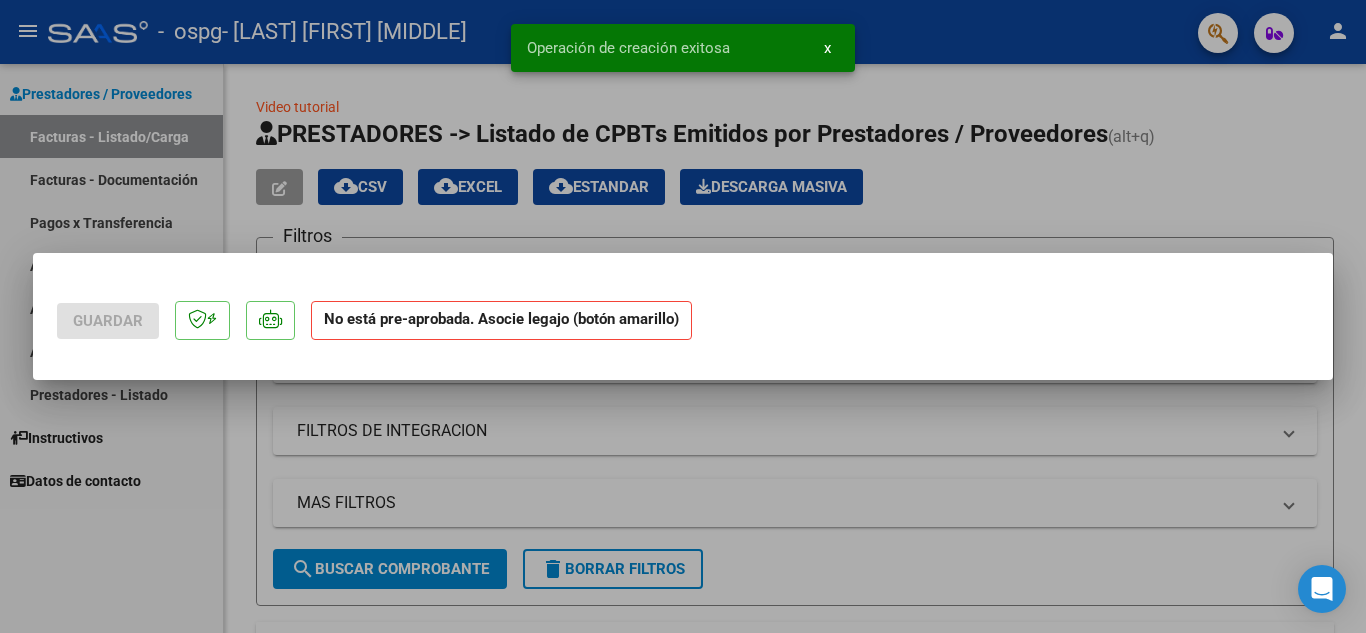 scroll, scrollTop: 0, scrollLeft: 0, axis: both 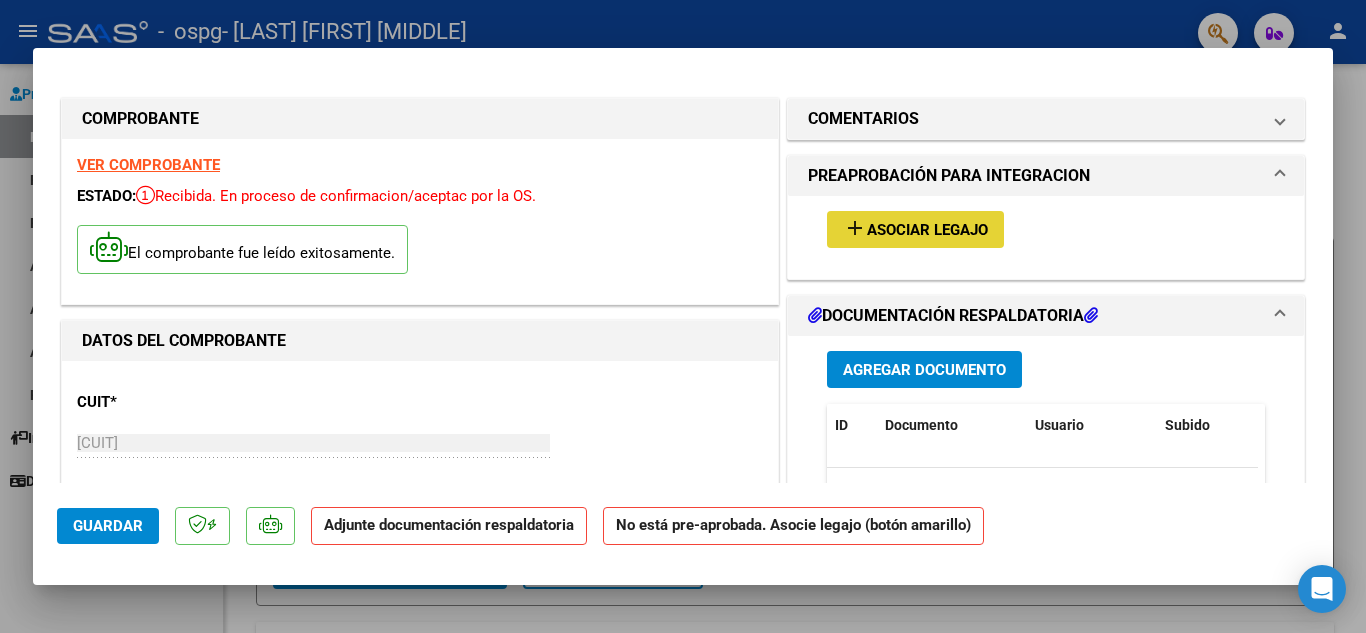 click on "add" at bounding box center (855, 228) 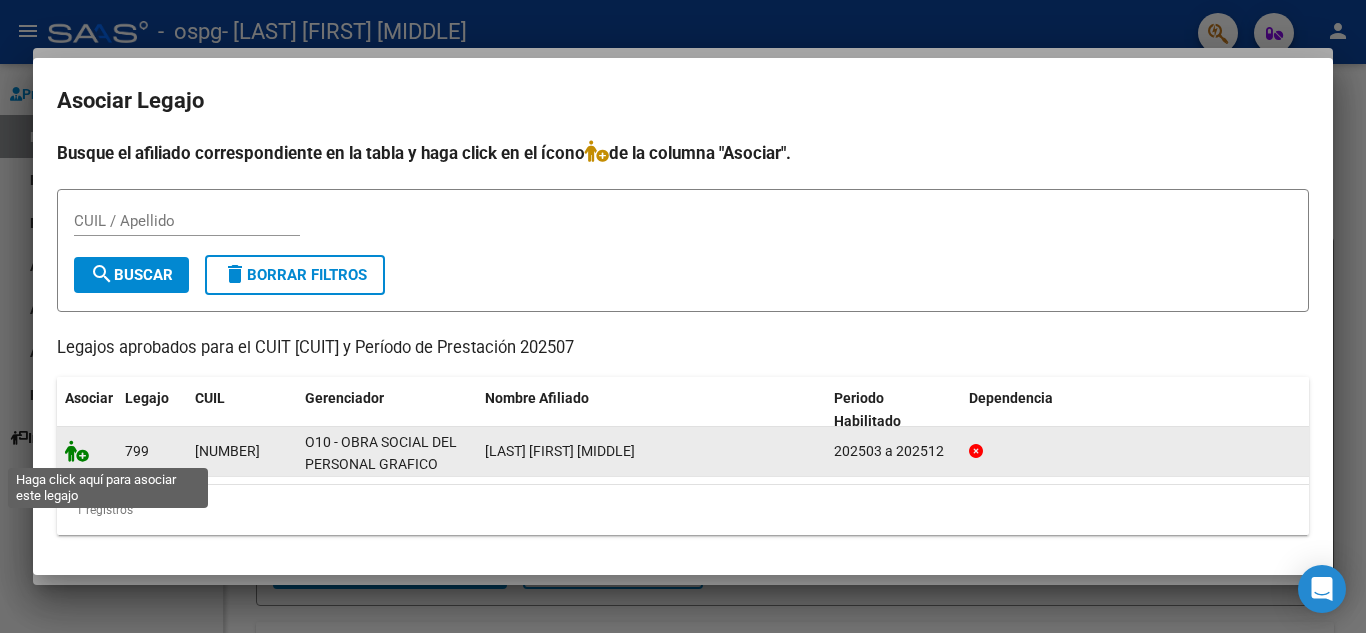 click 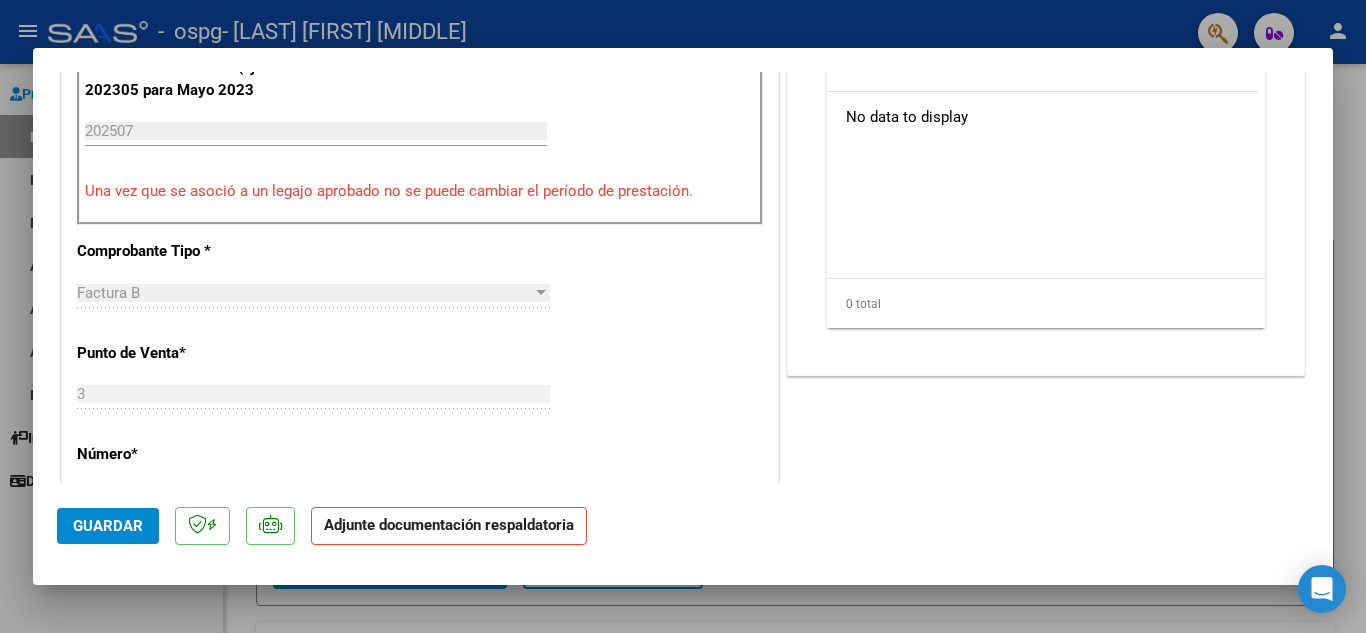 scroll, scrollTop: 639, scrollLeft: 0, axis: vertical 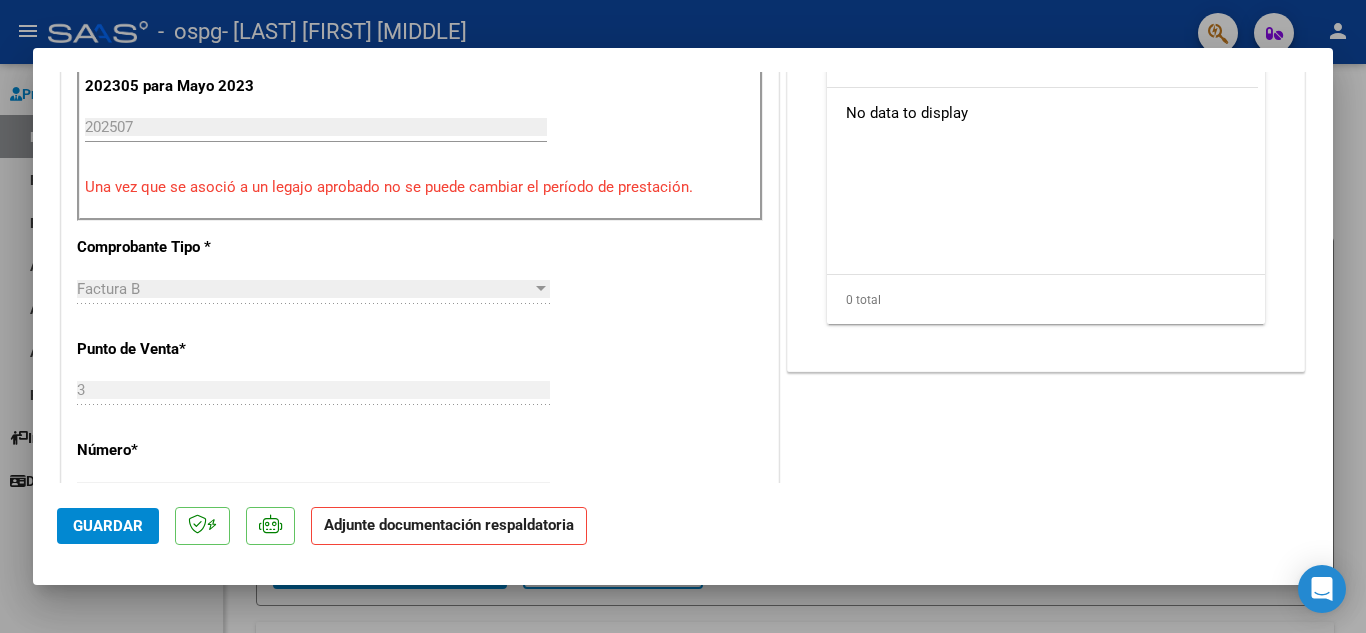 click on "Adjunte documentación respaldatoria" 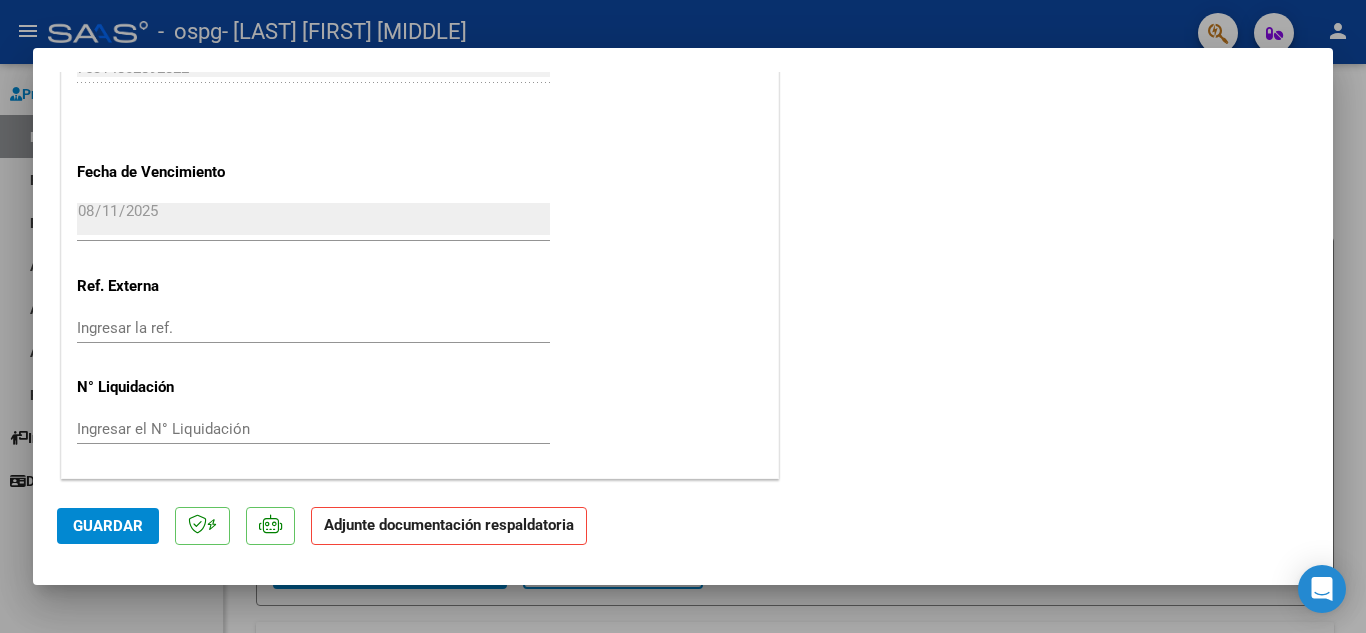 scroll, scrollTop: 0, scrollLeft: 0, axis: both 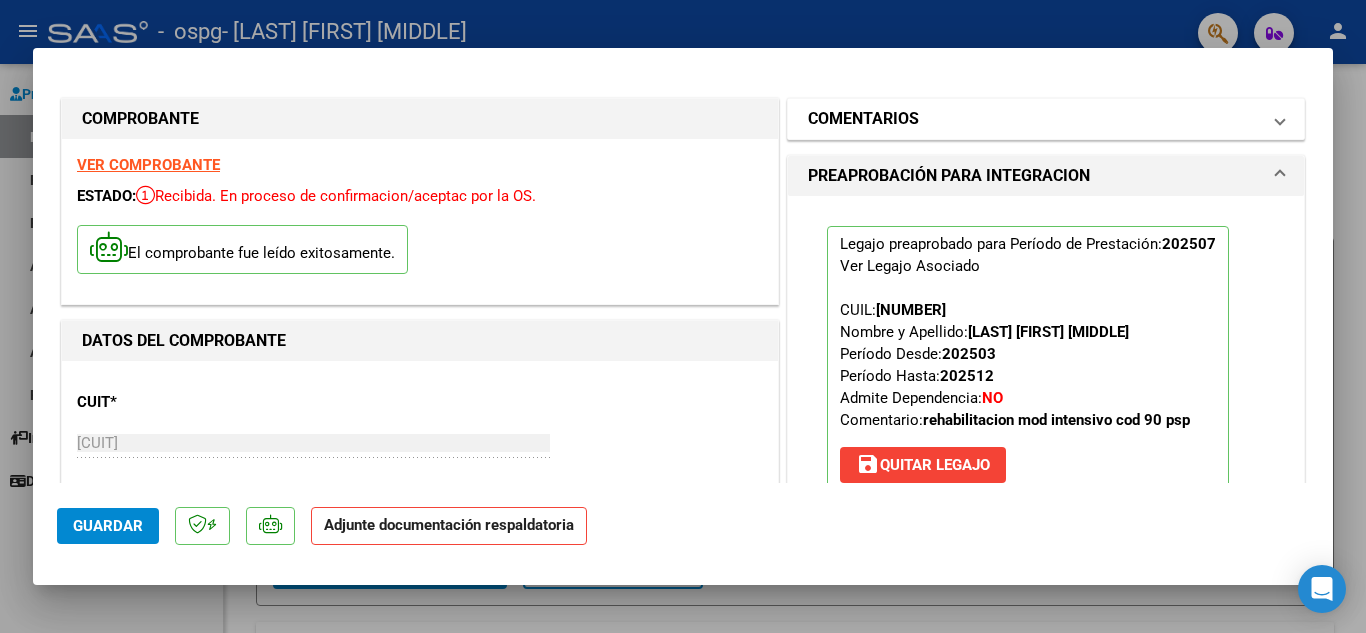 click at bounding box center [1280, 119] 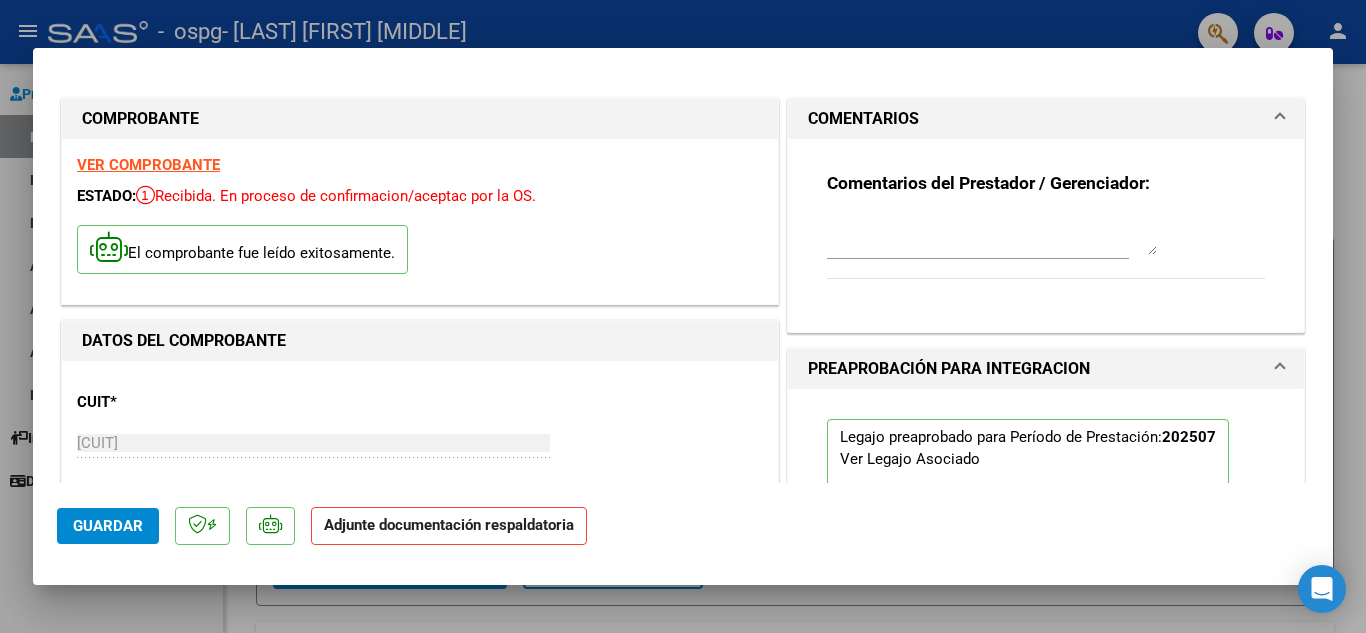 click on "COMENTARIOS" at bounding box center [1042, 119] 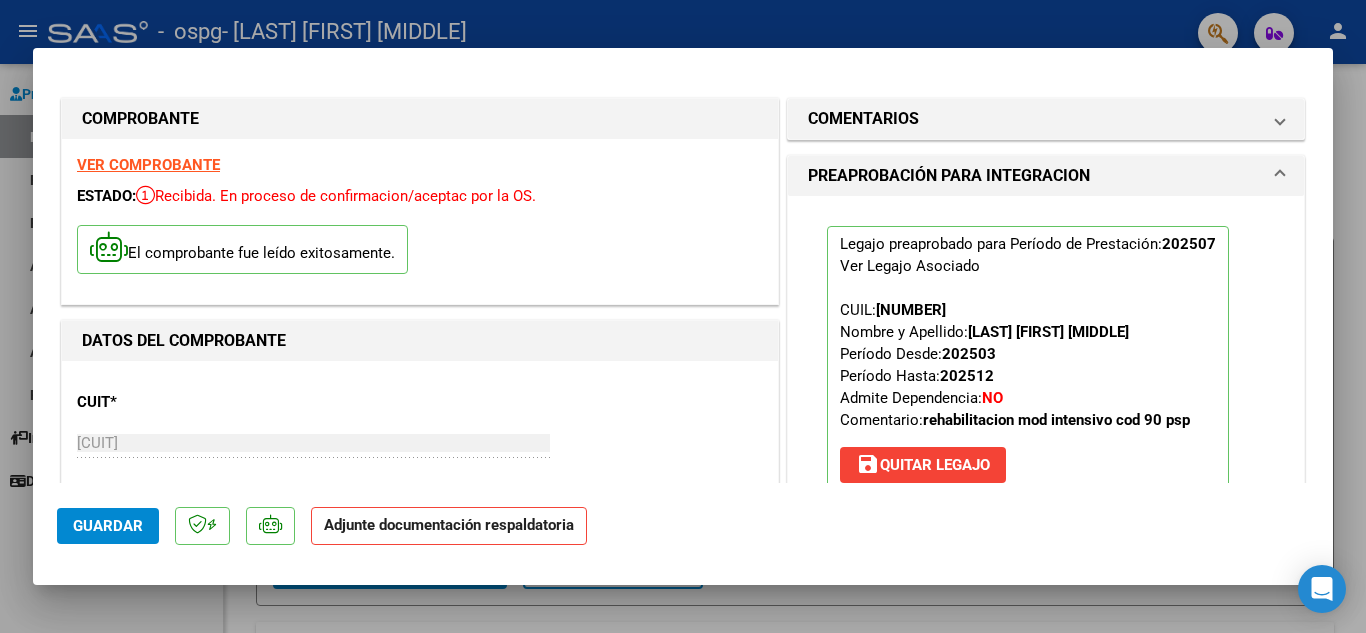 click on "Adjunte documentación respaldatoria" 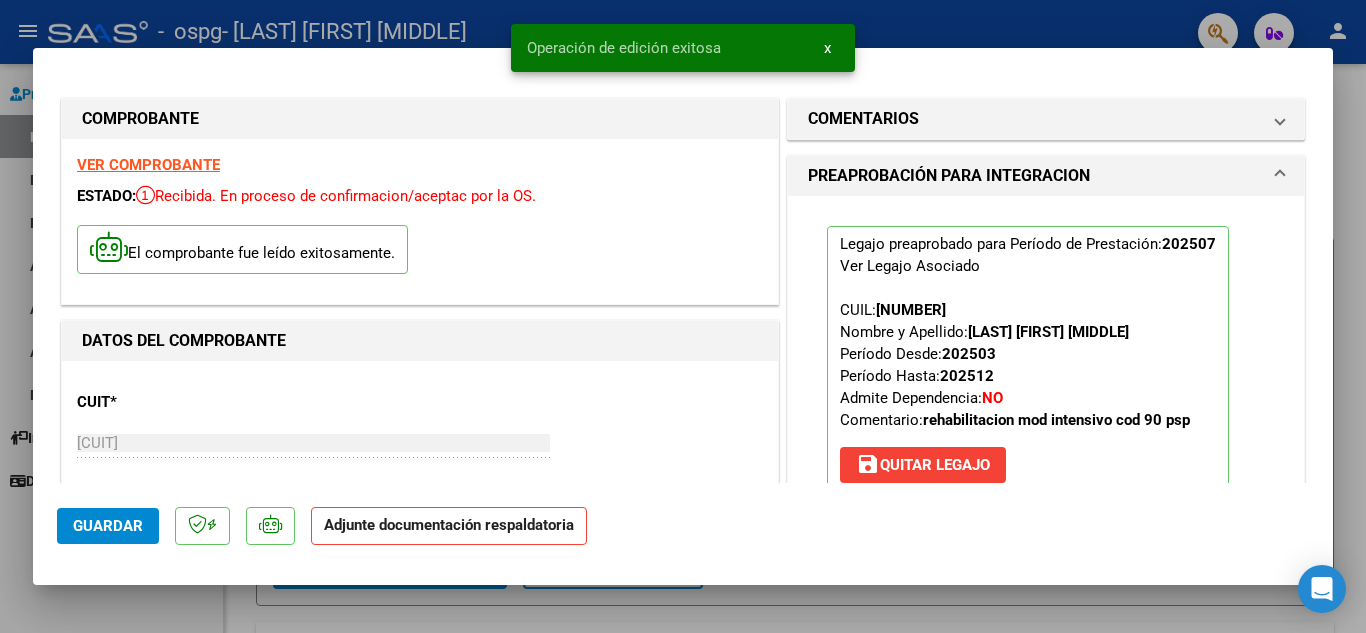 click on "Adjunte documentación respaldatoria" 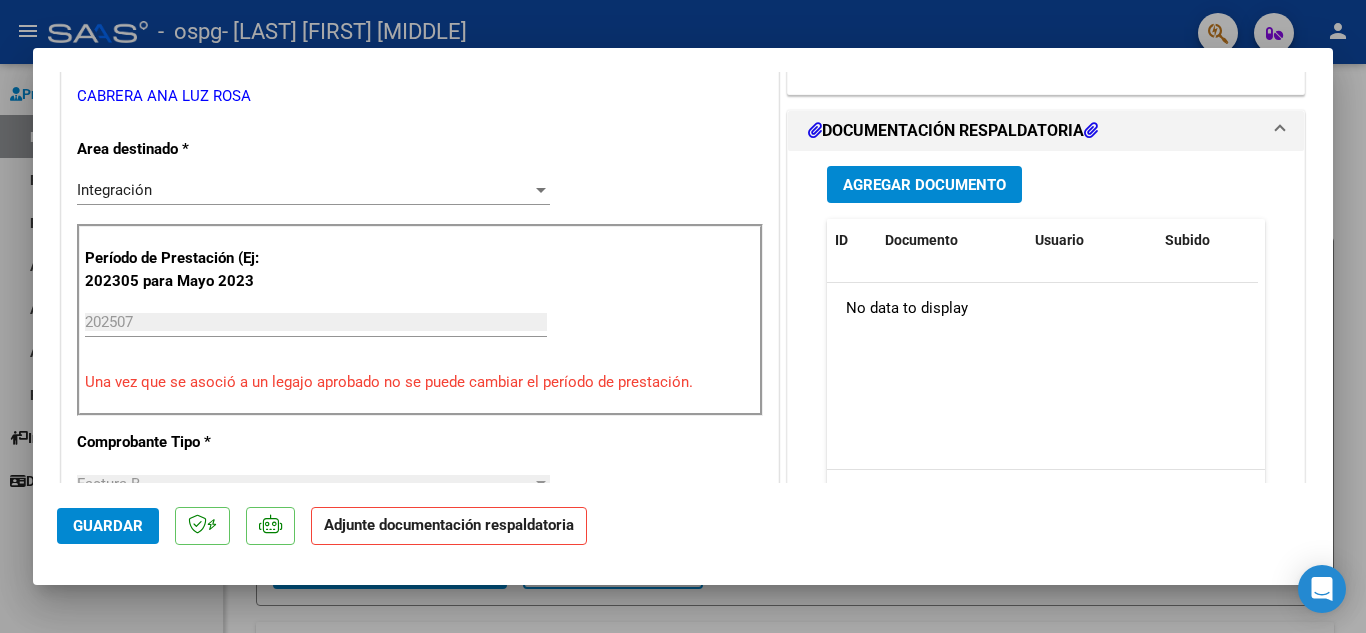 scroll, scrollTop: 434, scrollLeft: 0, axis: vertical 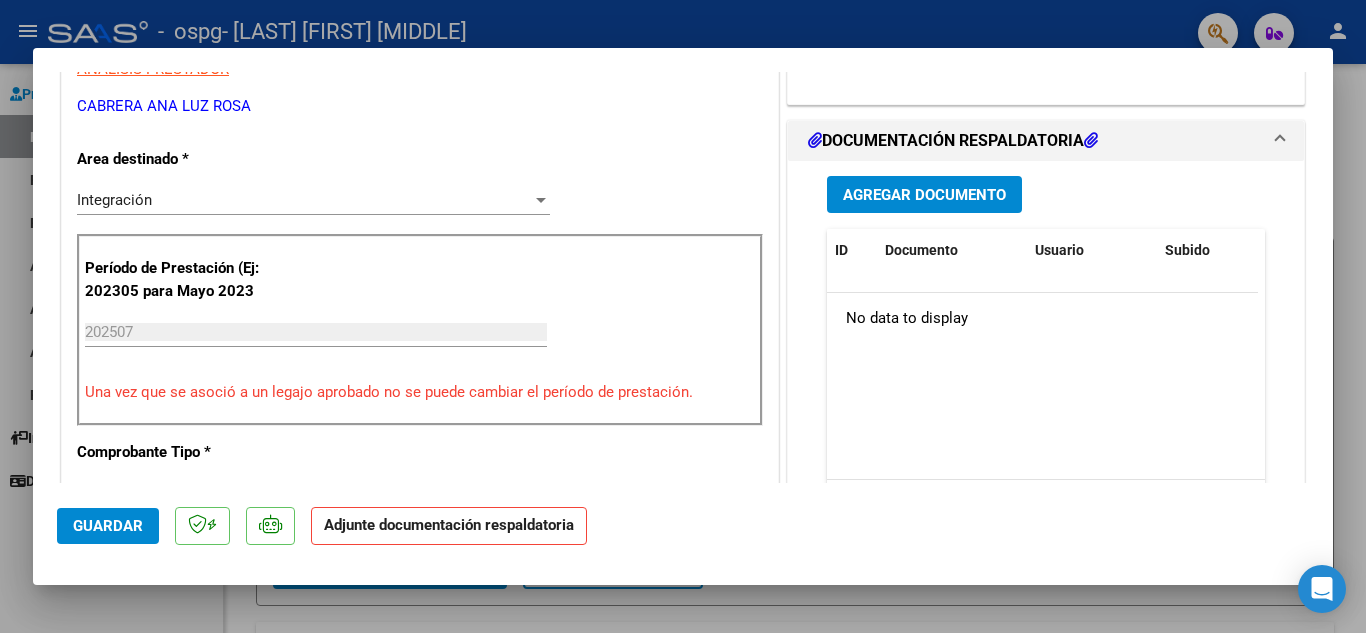click on "Agregar Documento" at bounding box center [924, 195] 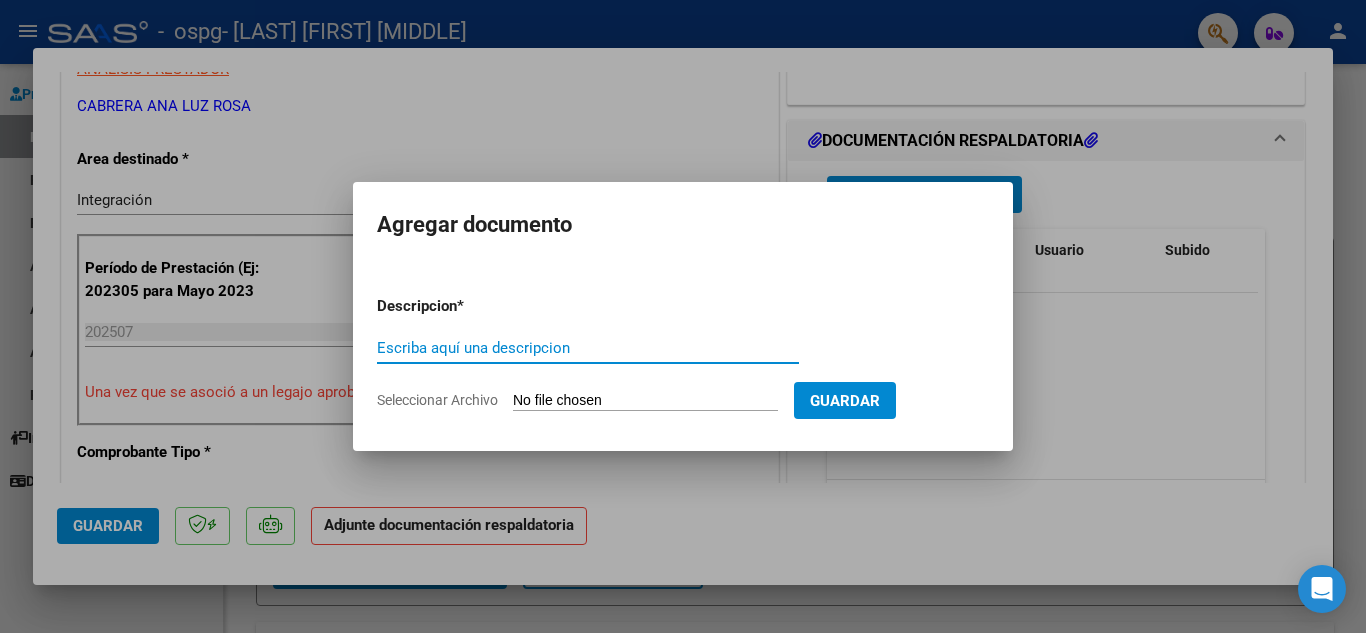 click on "Escriba aquí una descripcion" at bounding box center (588, 348) 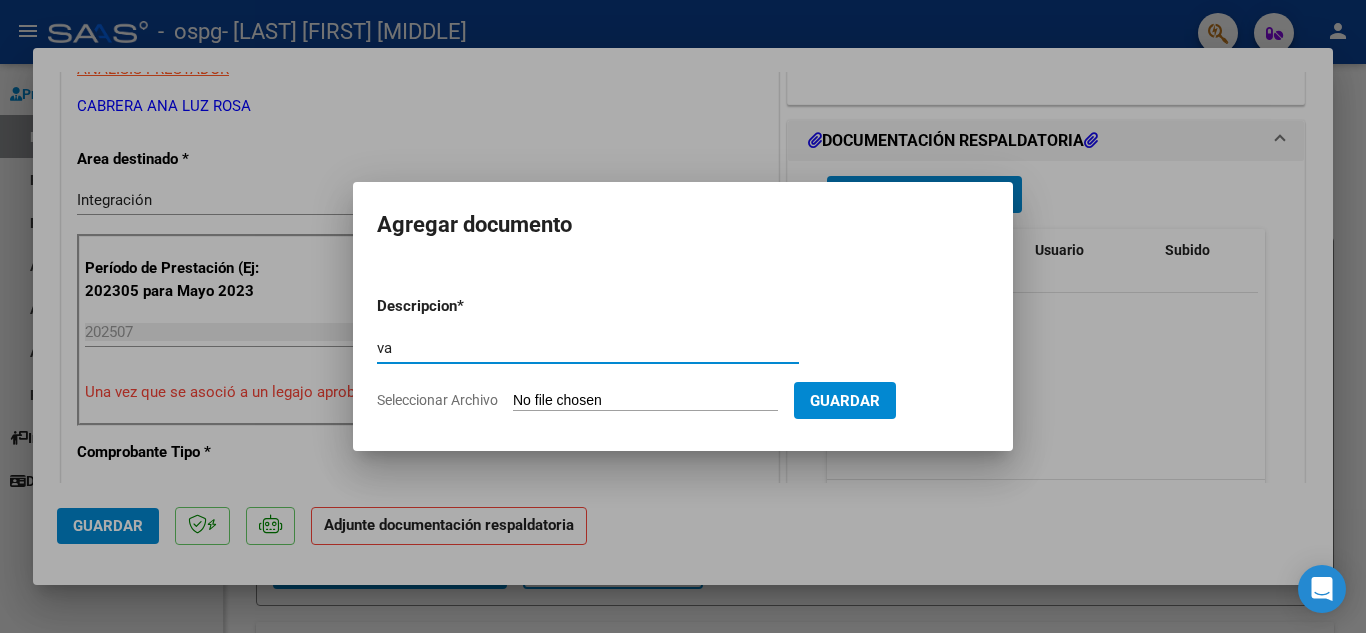 type on "v" 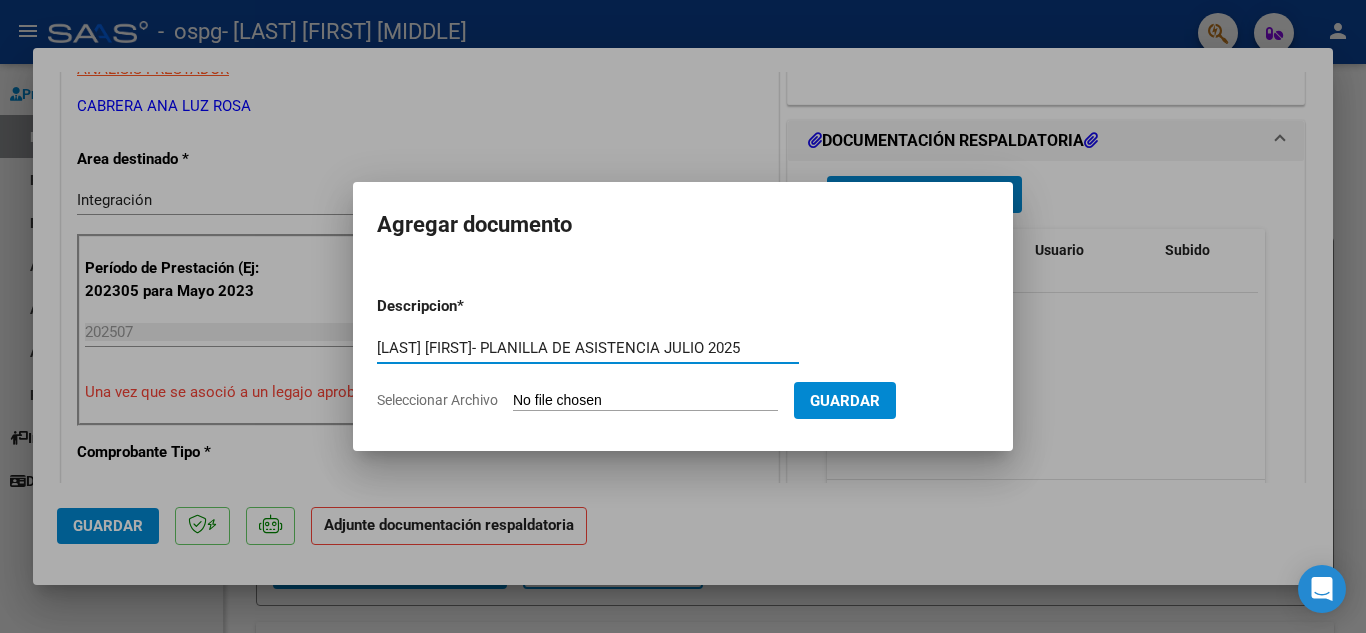 type on "[LAST] [FIRST]- PLANILLA DE ASISTENCIA JULIO 2025" 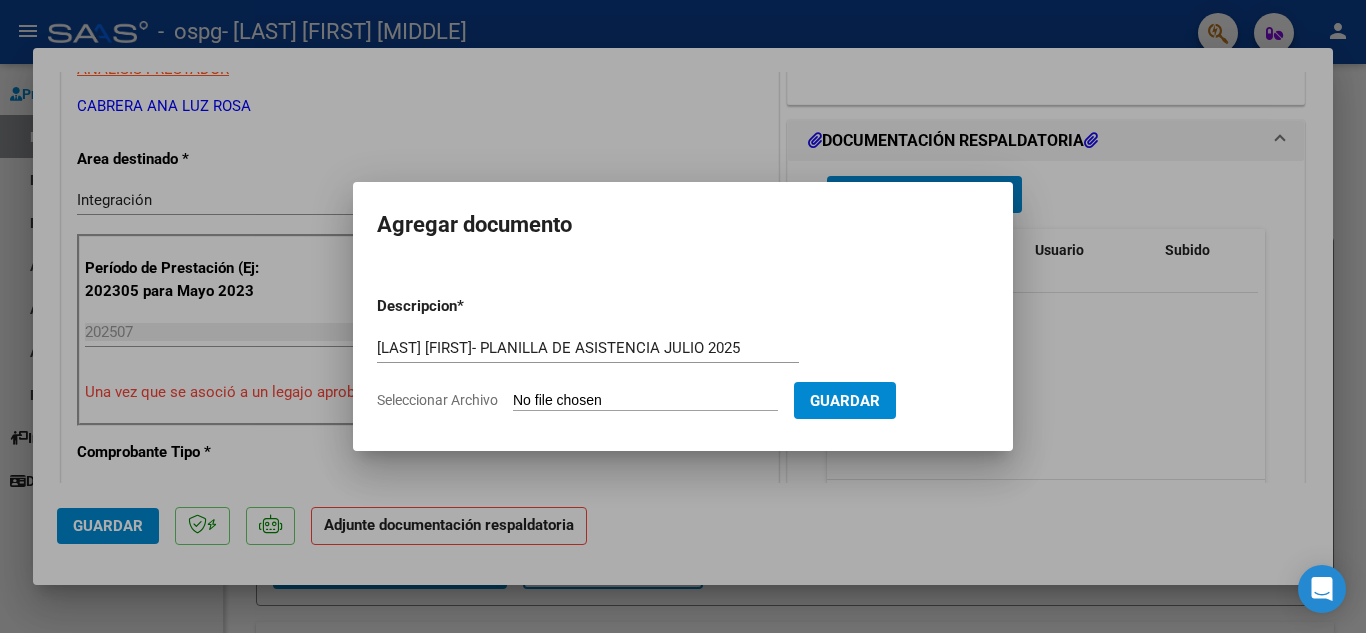 click on "Seleccionar Archivo" at bounding box center [645, 401] 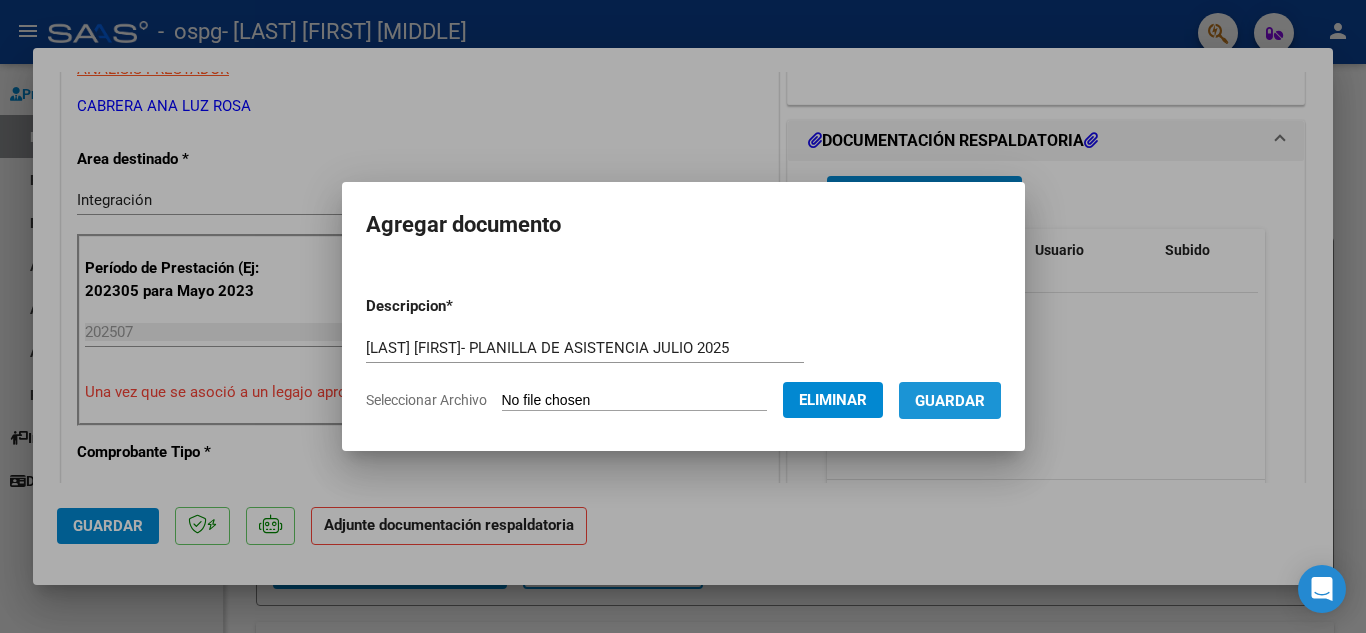 click on "Guardar" at bounding box center (950, 401) 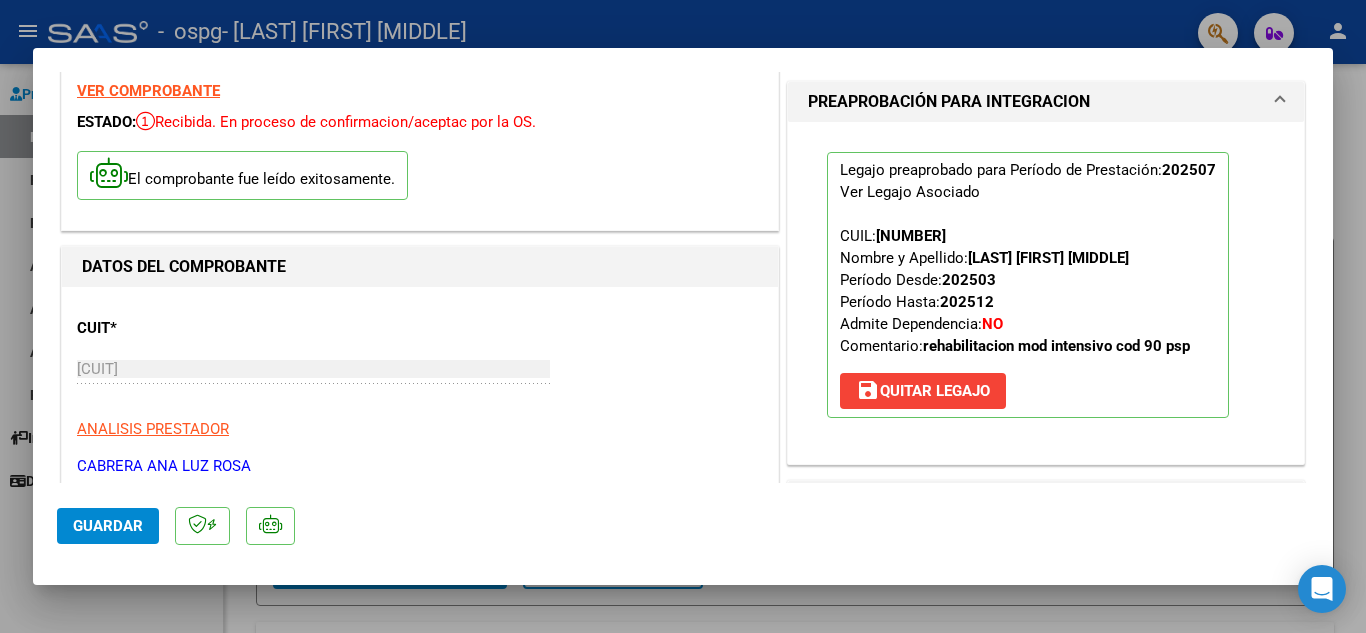 scroll, scrollTop: 0, scrollLeft: 0, axis: both 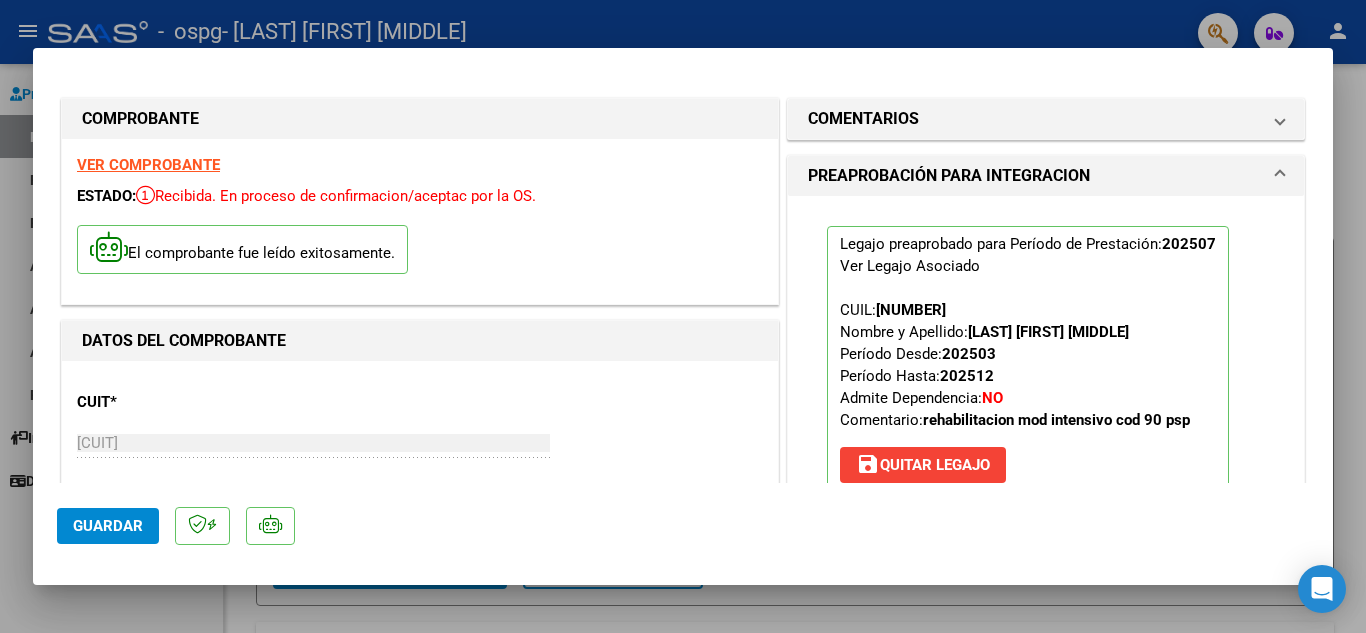 click at bounding box center [683, 316] 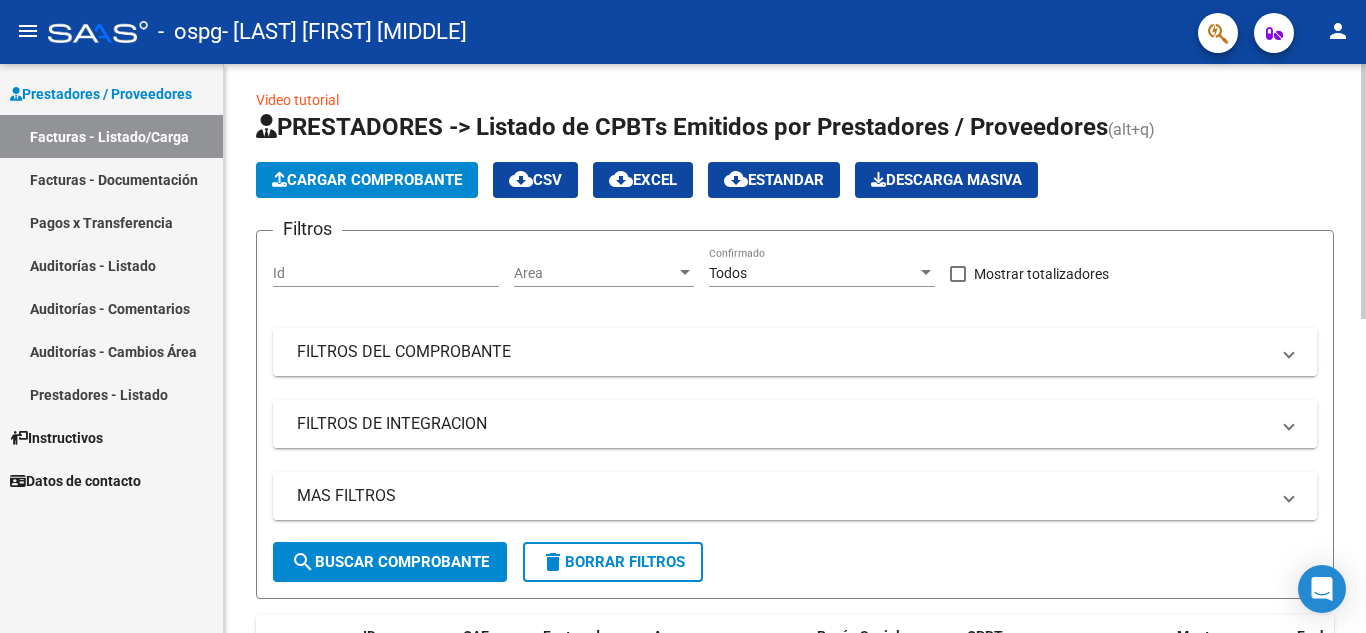scroll, scrollTop: 11, scrollLeft: 0, axis: vertical 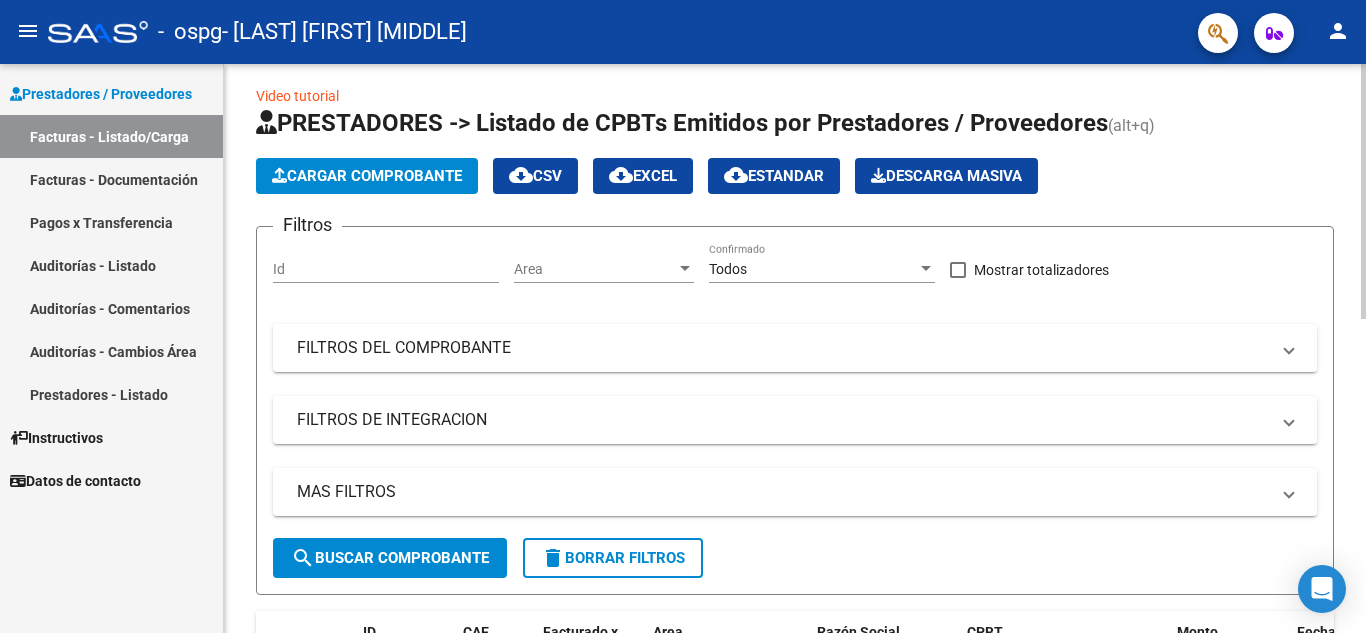 click on "Video tutorial   PRESTADORES -> Listado de CPBTs Emitidos por Prestadores / Proveedores (alt+q)   Cargar Comprobante
cloud_download  CSV  cloud_download  EXCEL  cloud_download  Estandar   Descarga Masiva
Filtros Id Area Area Todos Confirmado   Mostrar totalizadores   FILTROS DEL COMPROBANTE  Comprobante Tipo Comprobante Tipo Start date – End date Fec. Comprobante Desde / Hasta Días Emisión Desde(cant. días) Días Emisión Hasta(cant. días) CUIT / Razón Social Pto. Venta Nro. Comprobante Código SSS CAE Válido CAE Válido Todos Cargado Módulo Hosp. Todos Tiene facturacion Apócrifa Hospital Refes  FILTROS DE INTEGRACION  Período De Prestación Campos del Archivo de Rendición Devuelto x SSS (dr_envio) Todos Rendido x SSS (dr_envio) Tipo de Registro Tipo de Registro Período Presentación Período Presentación Campos del Legajo Asociado (preaprobación) Afiliado Legajo (cuil/nombre) Todos Solo facturas preaprobadas  MAS FILTROS  Todos Con Doc. Respaldatoria Todos Con Trazabilidad Todos – – 4" 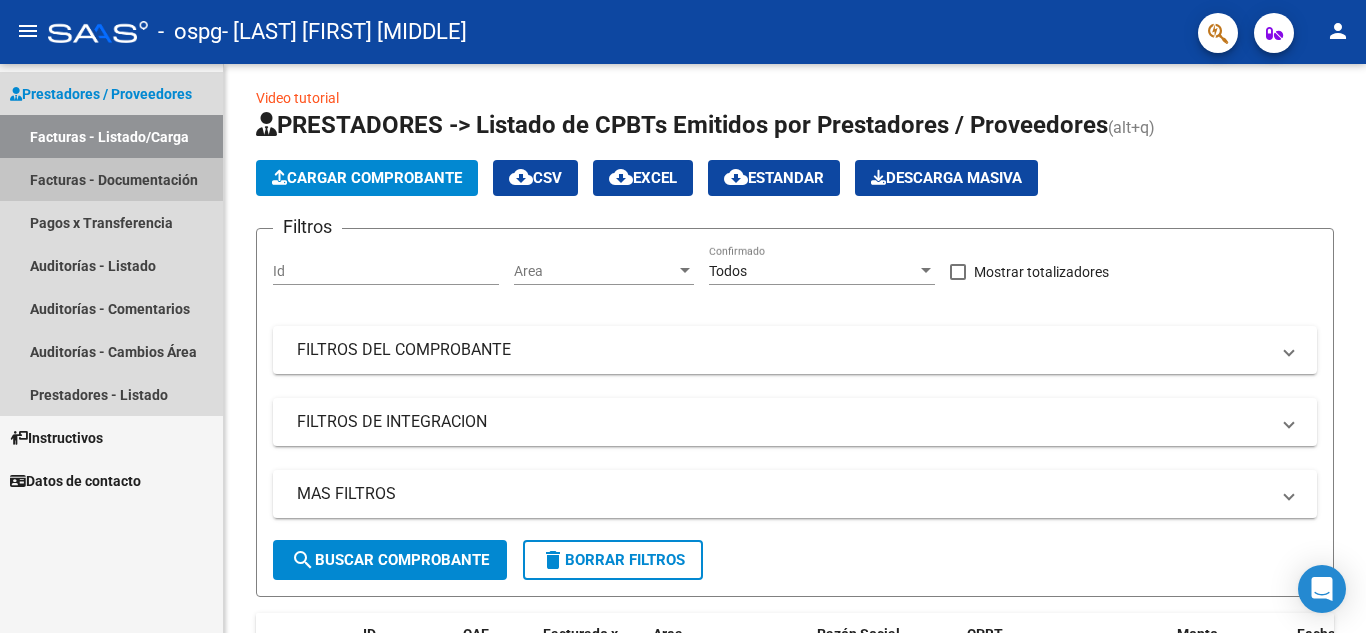 click on "Facturas - Documentación" at bounding box center [111, 179] 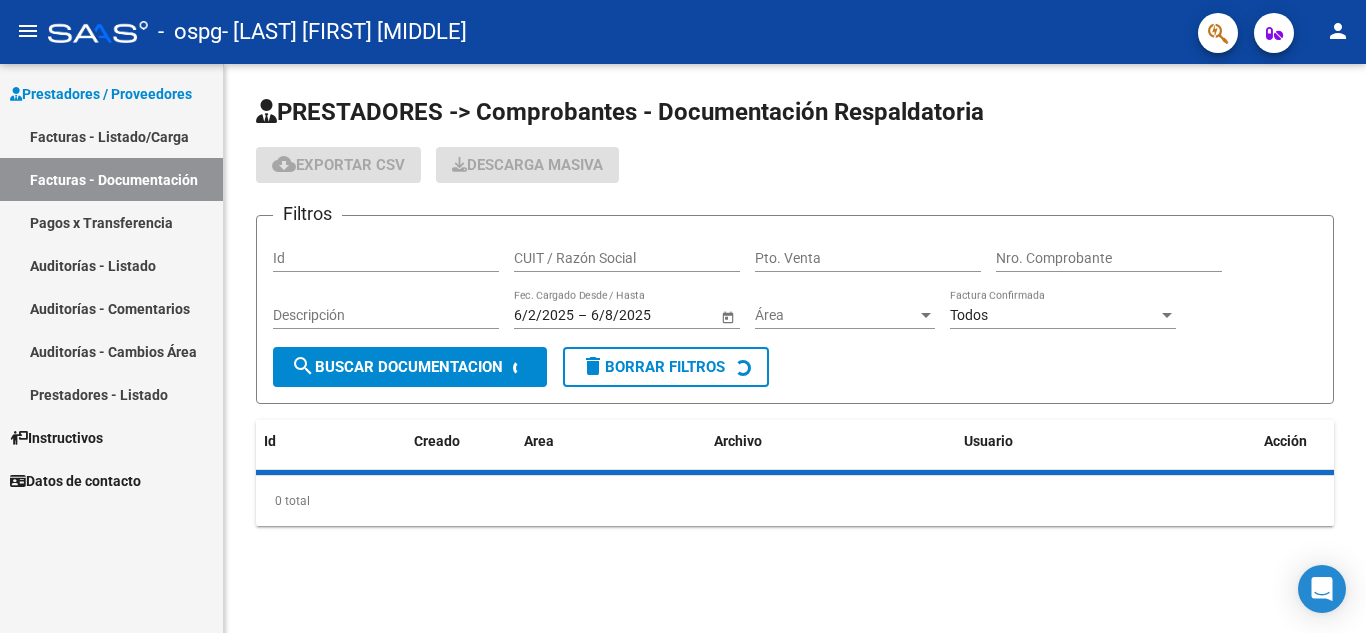 scroll, scrollTop: 0, scrollLeft: 0, axis: both 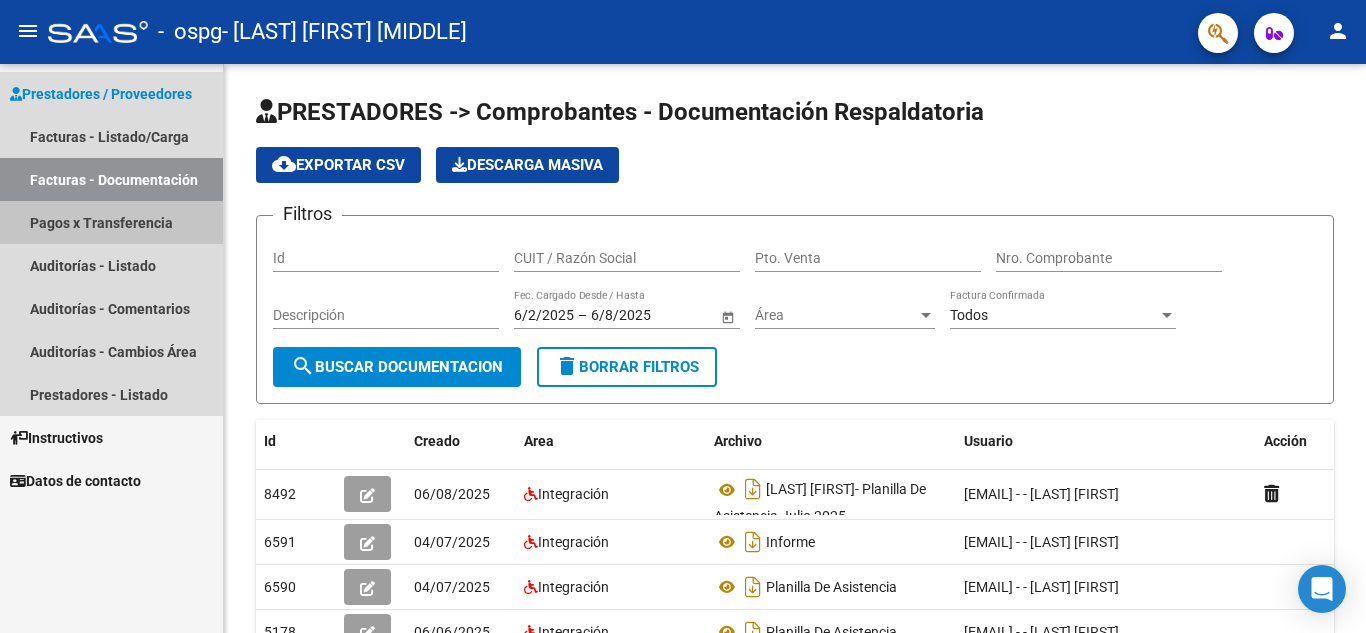 click on "Pagos x Transferencia" at bounding box center (111, 222) 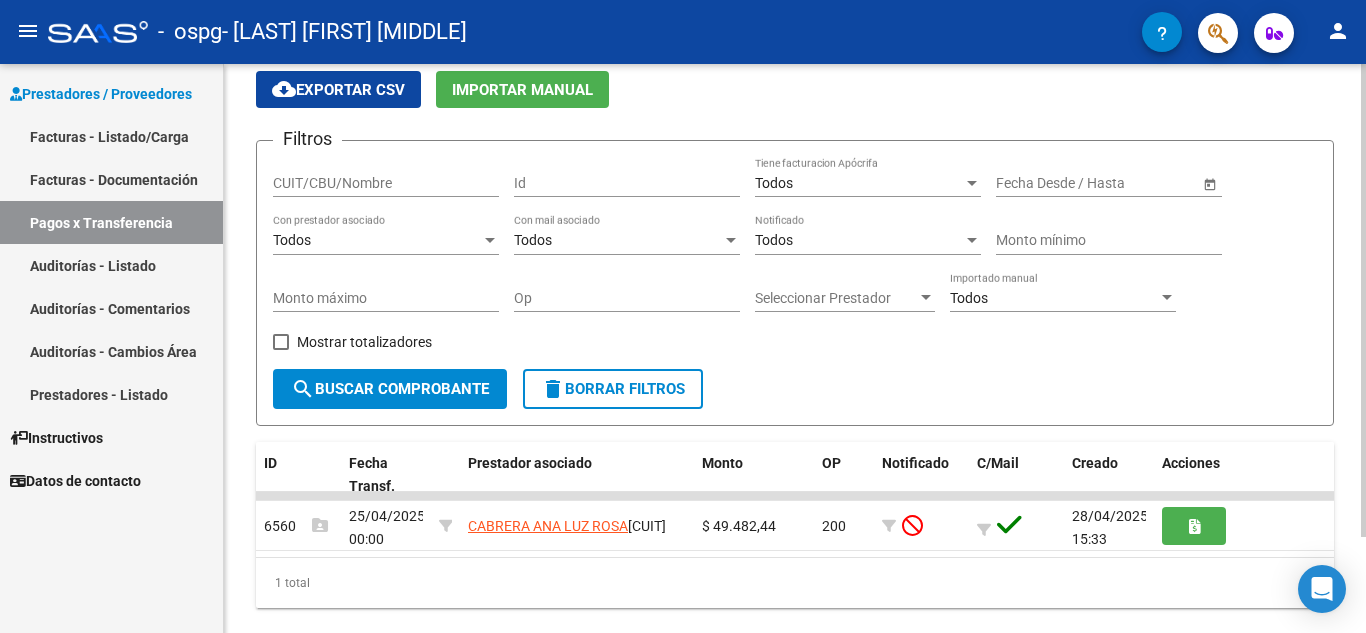 scroll, scrollTop: 116, scrollLeft: 0, axis: vertical 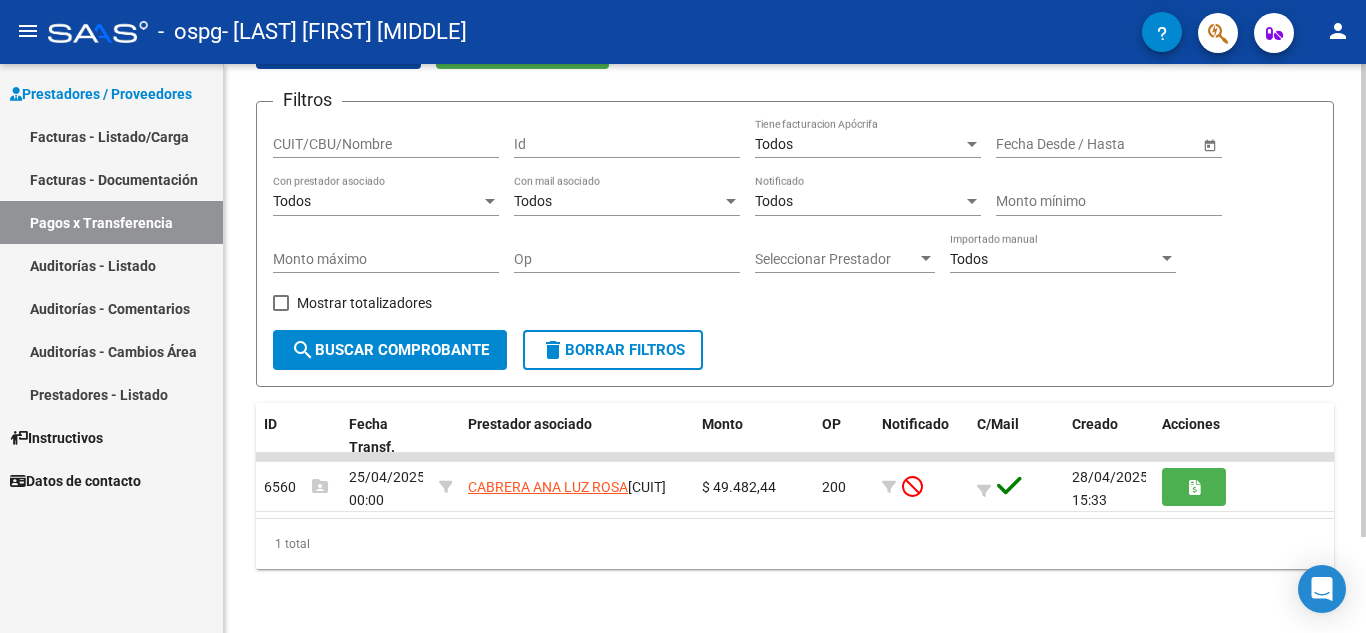 click 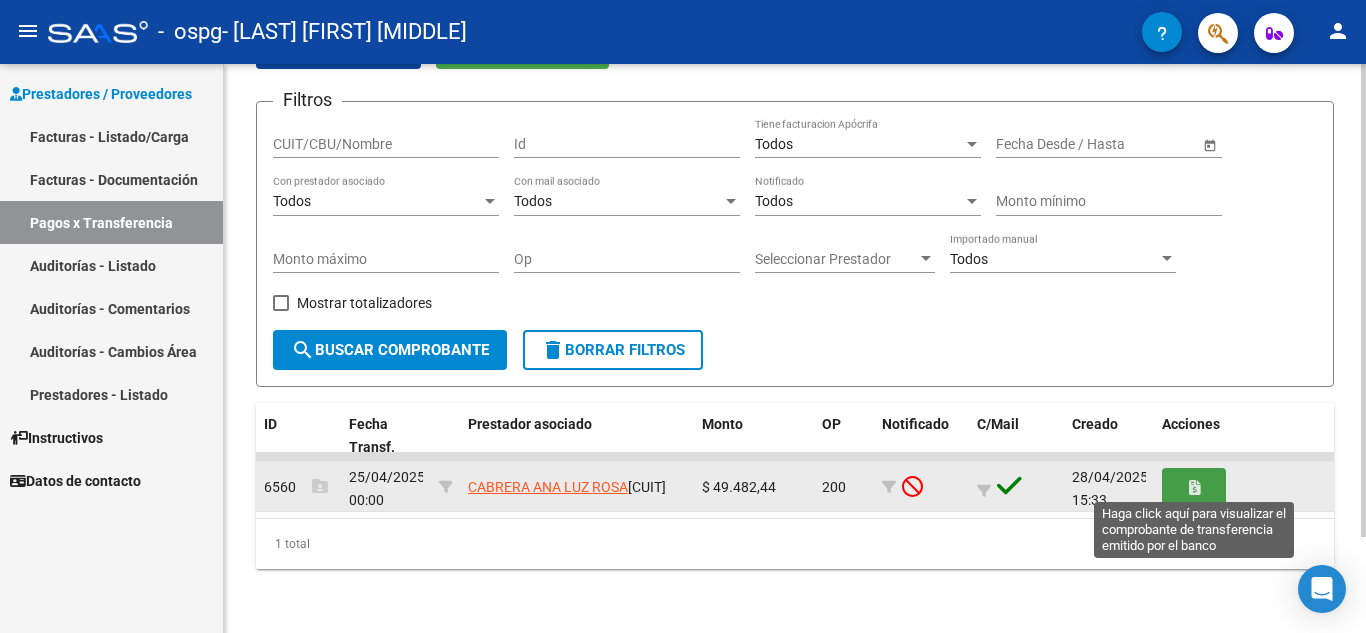 click 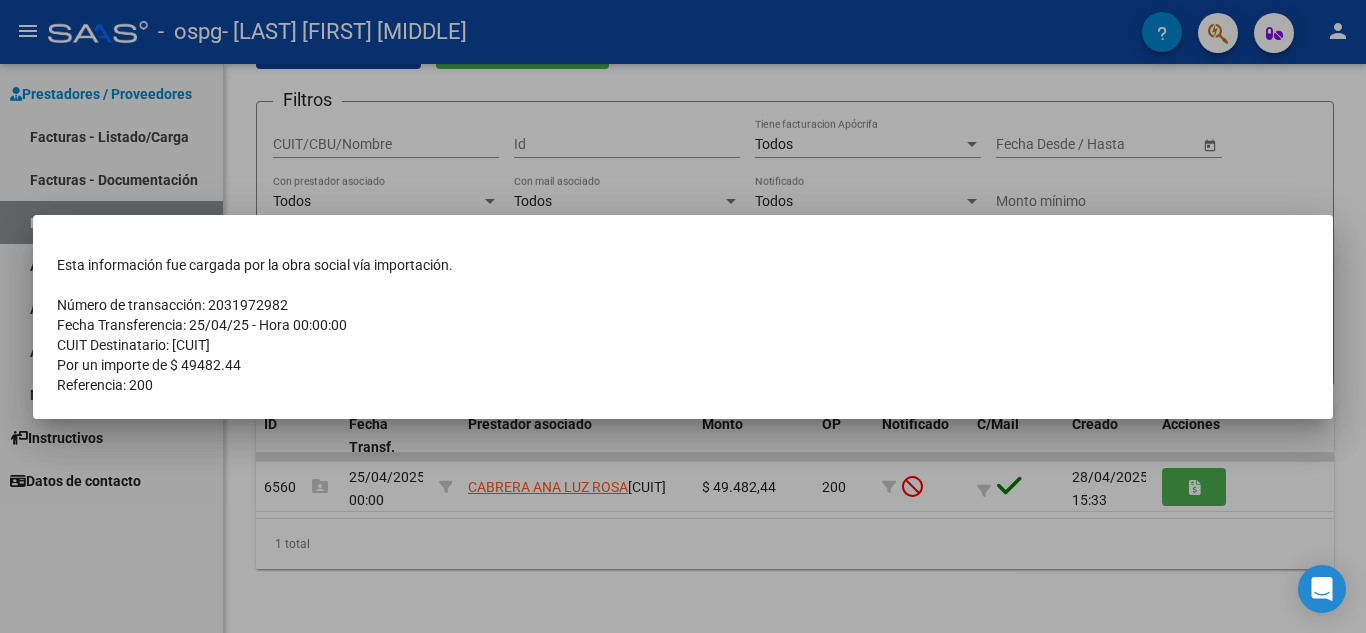 click at bounding box center [683, 316] 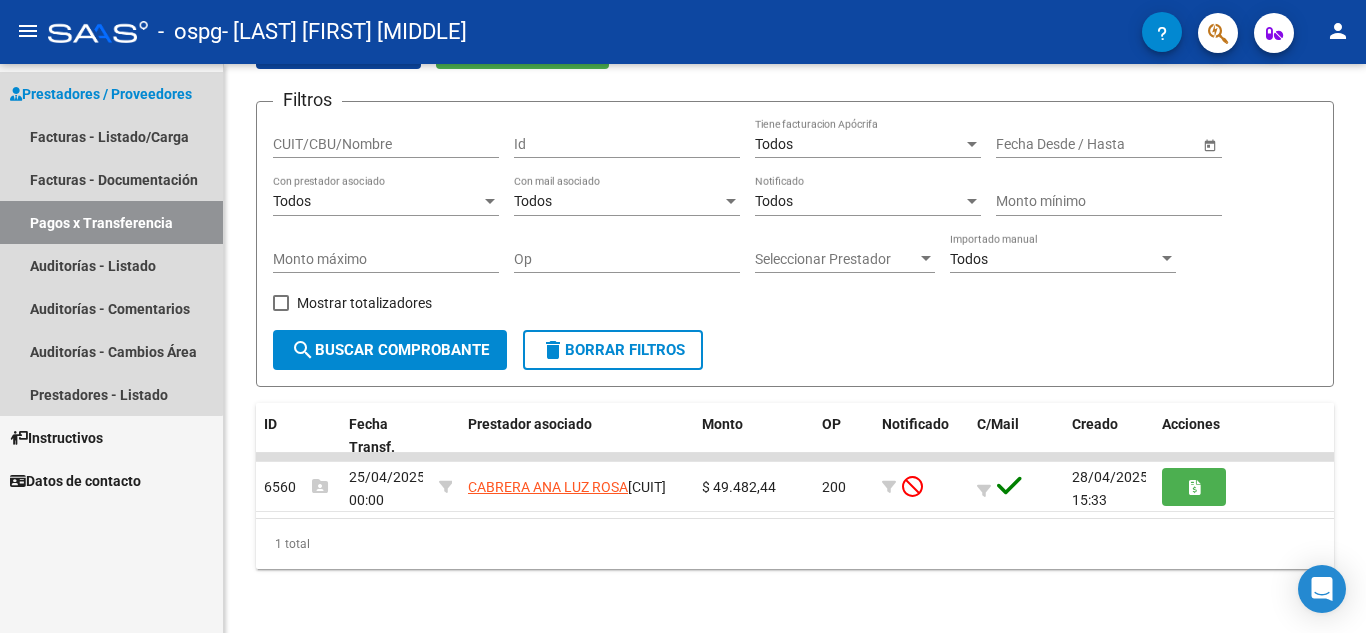 click on "Pagos x Transferencia" at bounding box center [111, 222] 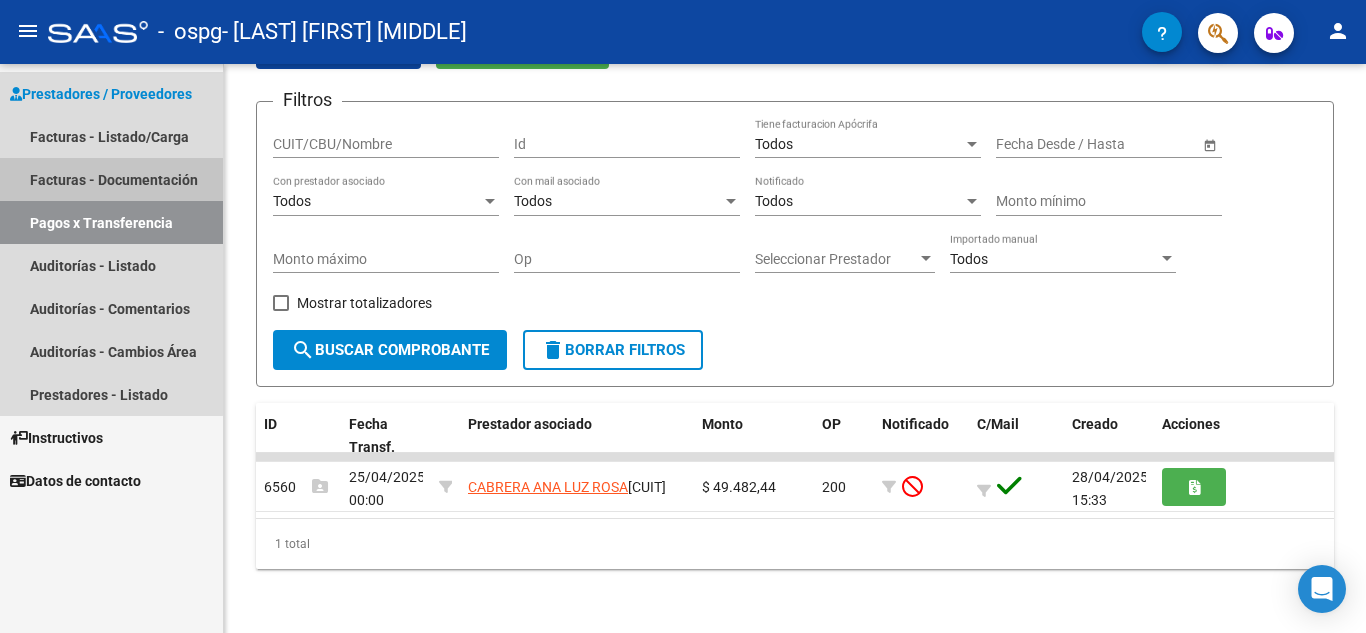 click on "Facturas - Documentación" at bounding box center (111, 179) 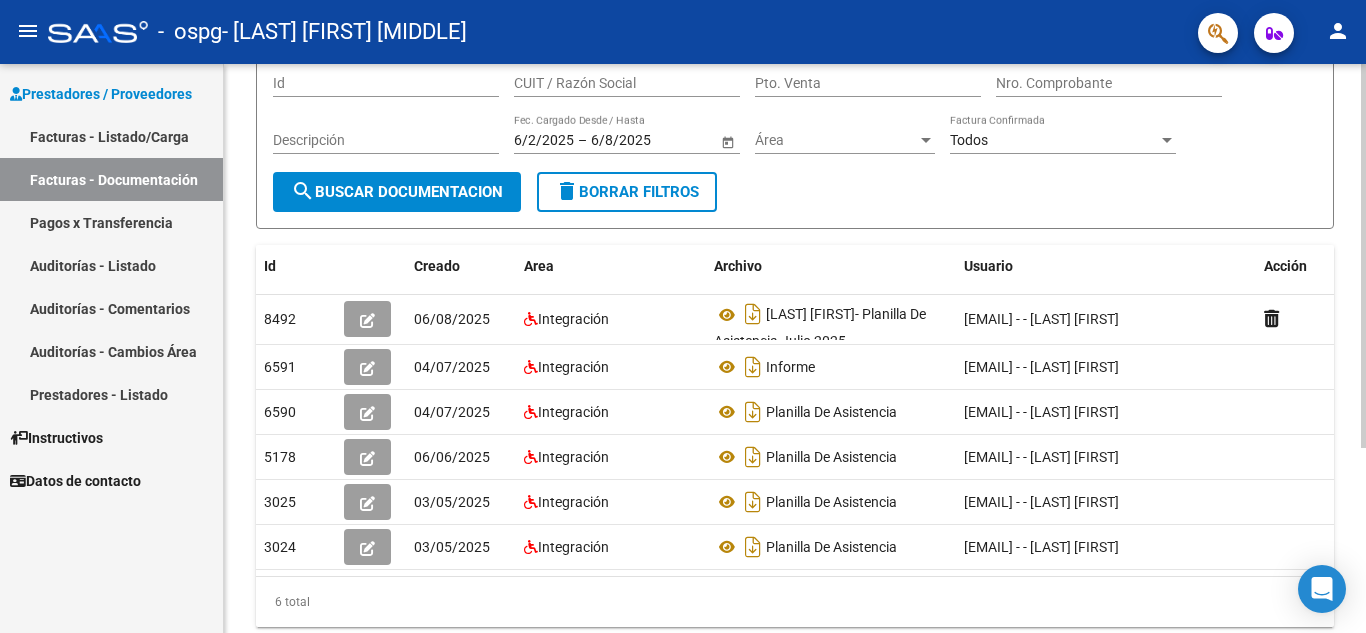 scroll, scrollTop: 179, scrollLeft: 0, axis: vertical 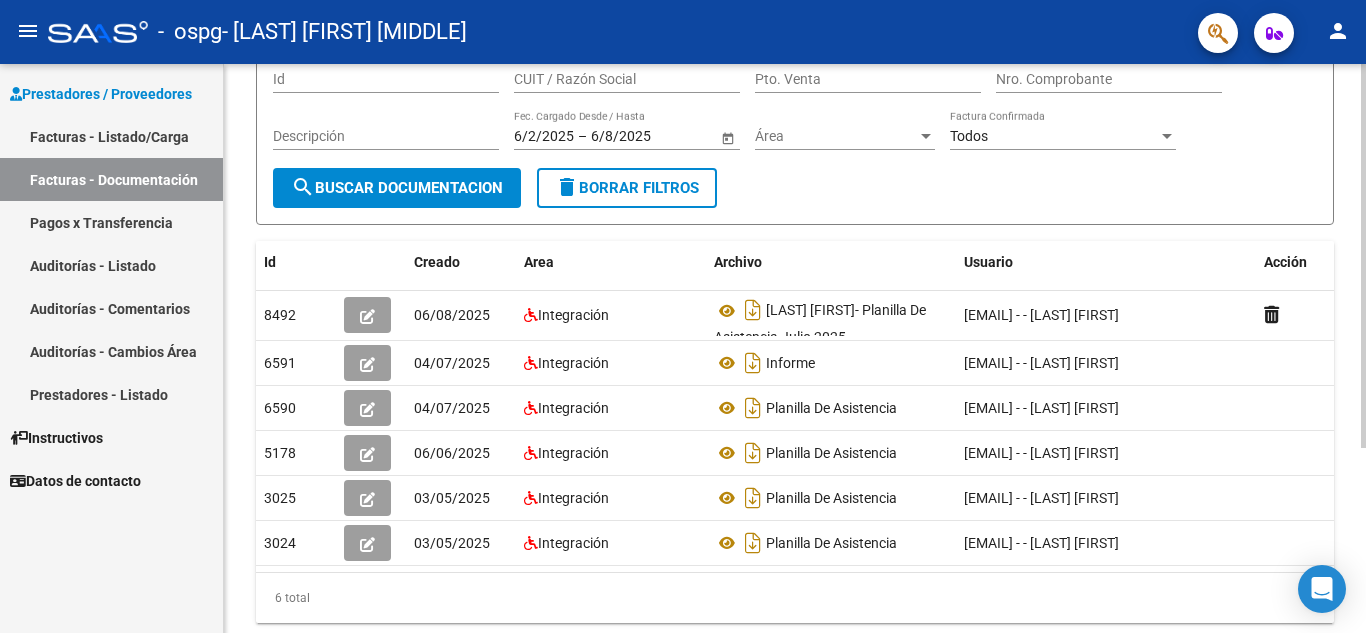 click on "PRESTADORES -> Comprobantes - Documentación Respaldatoria cloud_download  Exportar CSV   Descarga Masiva
Filtros Id CUIT / Razón Social Pto. Venta Nro. Comprobante Descripción 6/2/2025 6/2/2025 – 6/8/2025 6/8/2025 Fec. Cargado Desde / Hasta Área Área Todos Factura Confirmada search  Buscar Documentacion  delete  Borrar Filtros  Id Creado Area Archivo Usuario Acción 8492
06/08/2025 Integración [LAST]-[FIRST]- Planilla De Asistencia Julio 2025  [EMAIL] - - [LAST] [FIRST]  6591
04/07/2025 Integración Informe  [EMAIL] - - [LAST] [FIRST]  6590
04/07/2025 Integración Planilla De Asistencia  [EMAIL] - - [LAST] [FIRST]  5178
06/06/2025 Integración Planilla De Asistencia   [EMAIL] - - [LAST] [FIRST]  3025
03/05/2025 Integración Planilla De Asistencia  [EMAIL] - - [LAST] [FIRST]  3024
03/05/2025 Integración Planilla De Asistencia  [EMAIL] - - [LAST] [FIRST]   6 total   1" 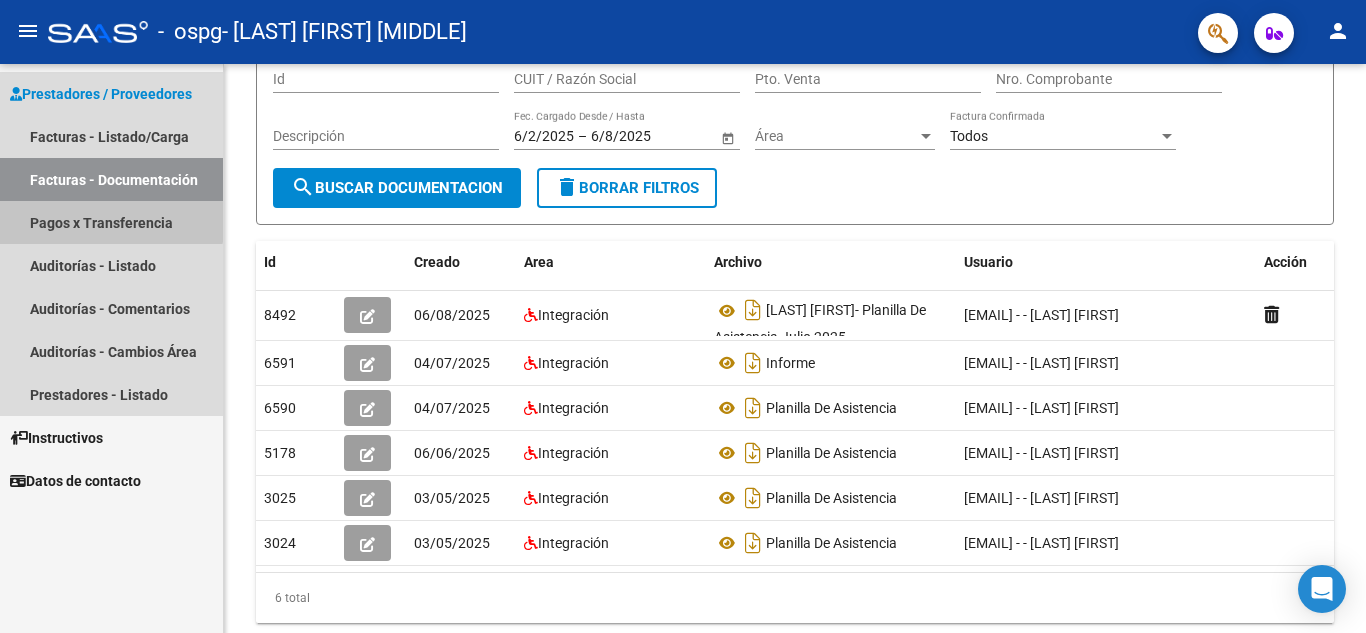 click on "Pagos x Transferencia" at bounding box center (111, 222) 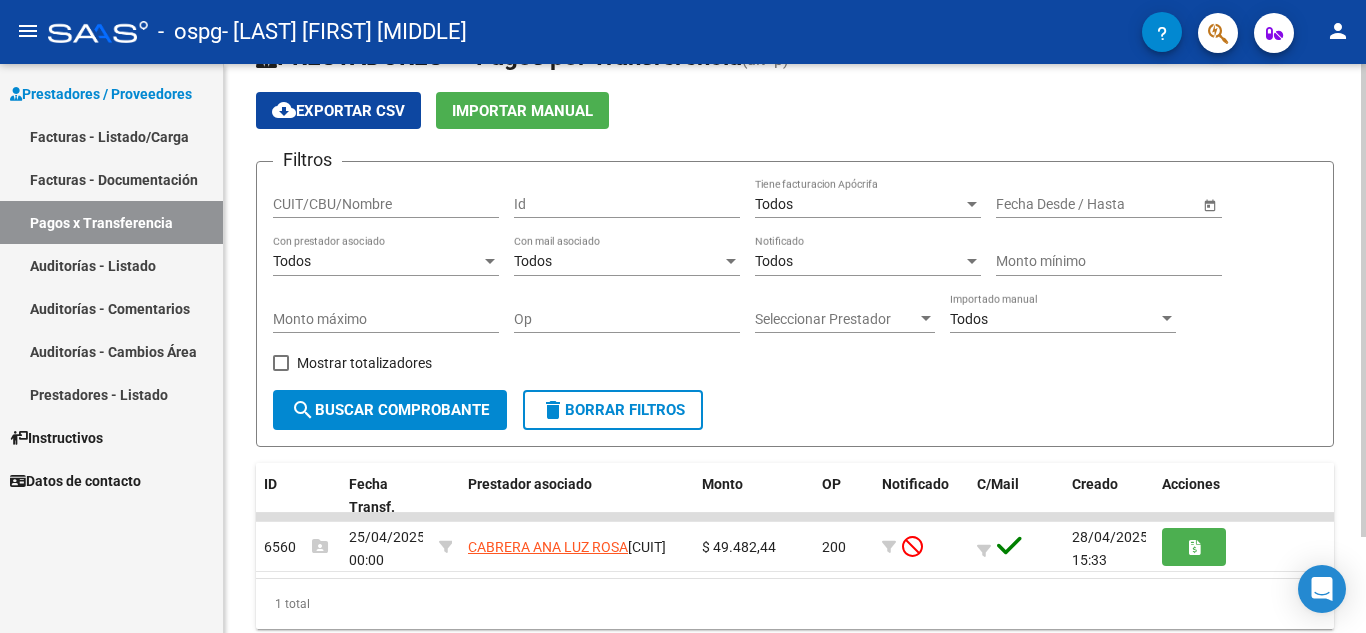 scroll, scrollTop: 116, scrollLeft: 0, axis: vertical 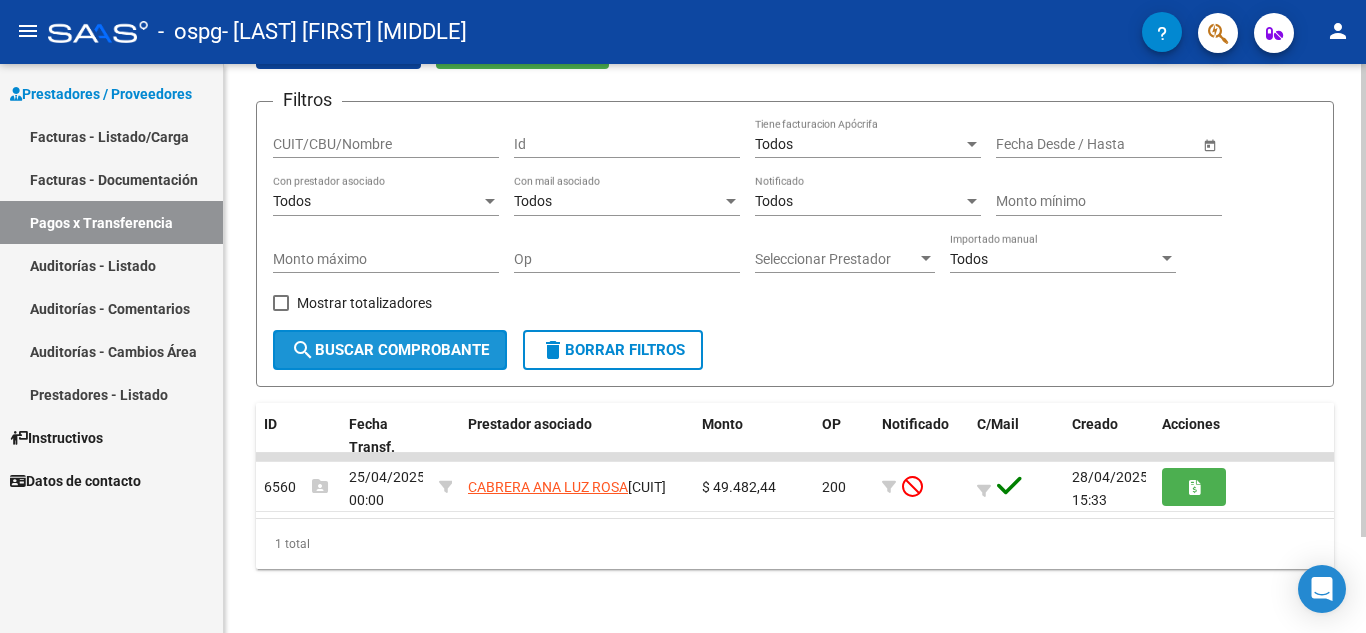 click on "search  Buscar Comprobante" 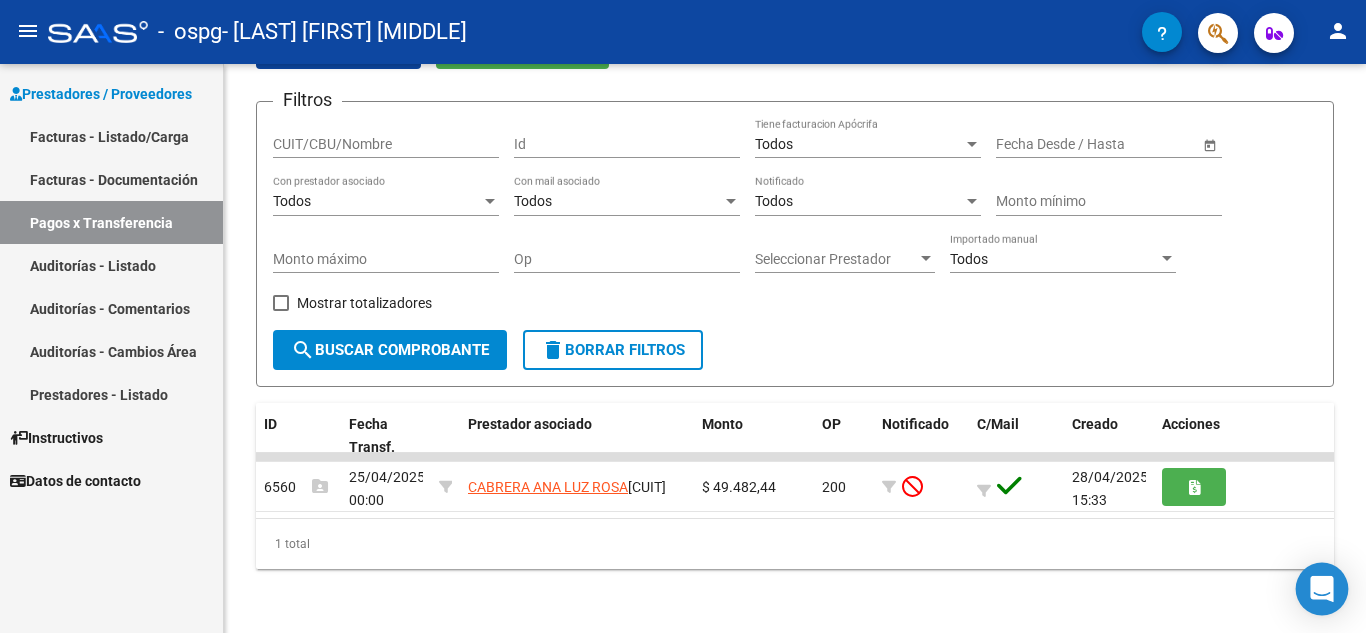 click 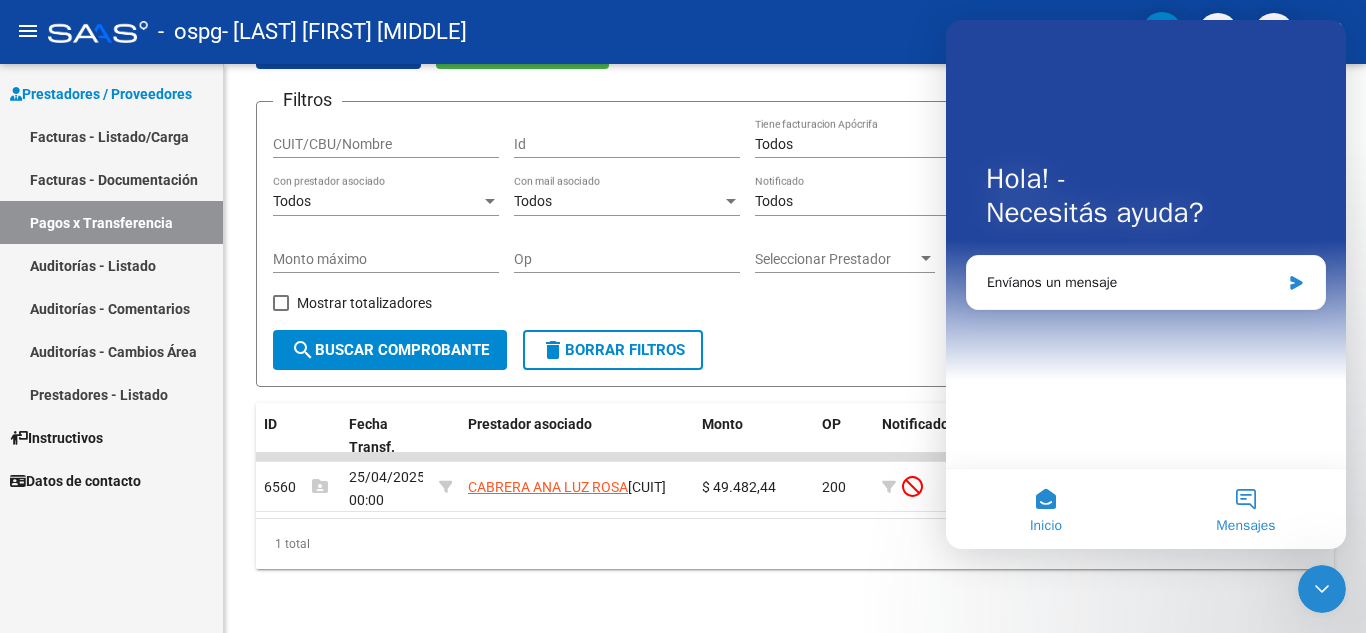 scroll, scrollTop: 0, scrollLeft: 0, axis: both 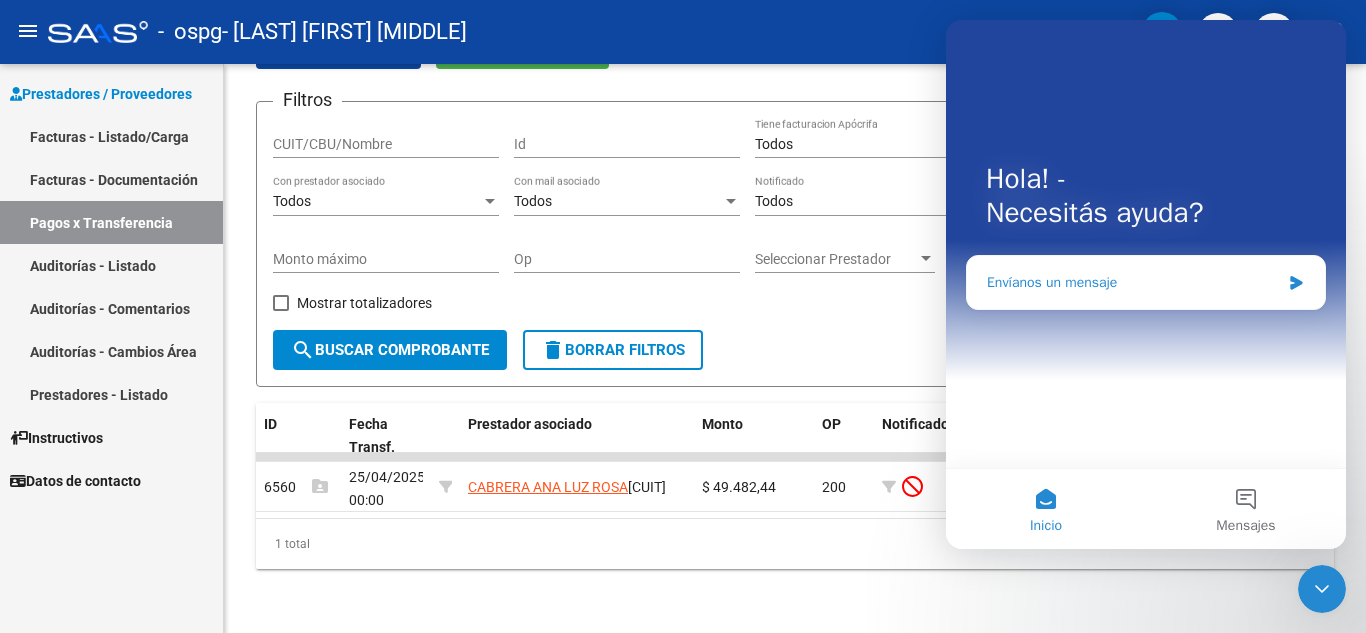 click on "Envíanos un mensaje" at bounding box center (1133, 282) 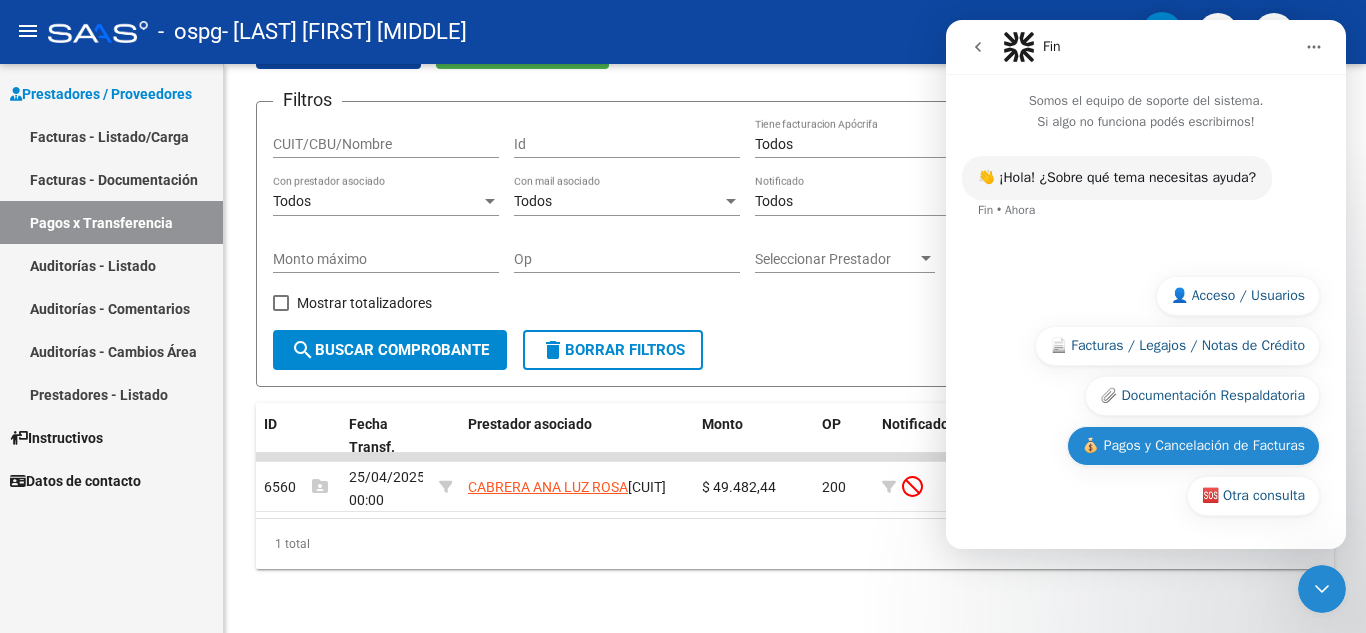 click on "💰 Pagos y Cancelación de Facturas" at bounding box center [1193, 446] 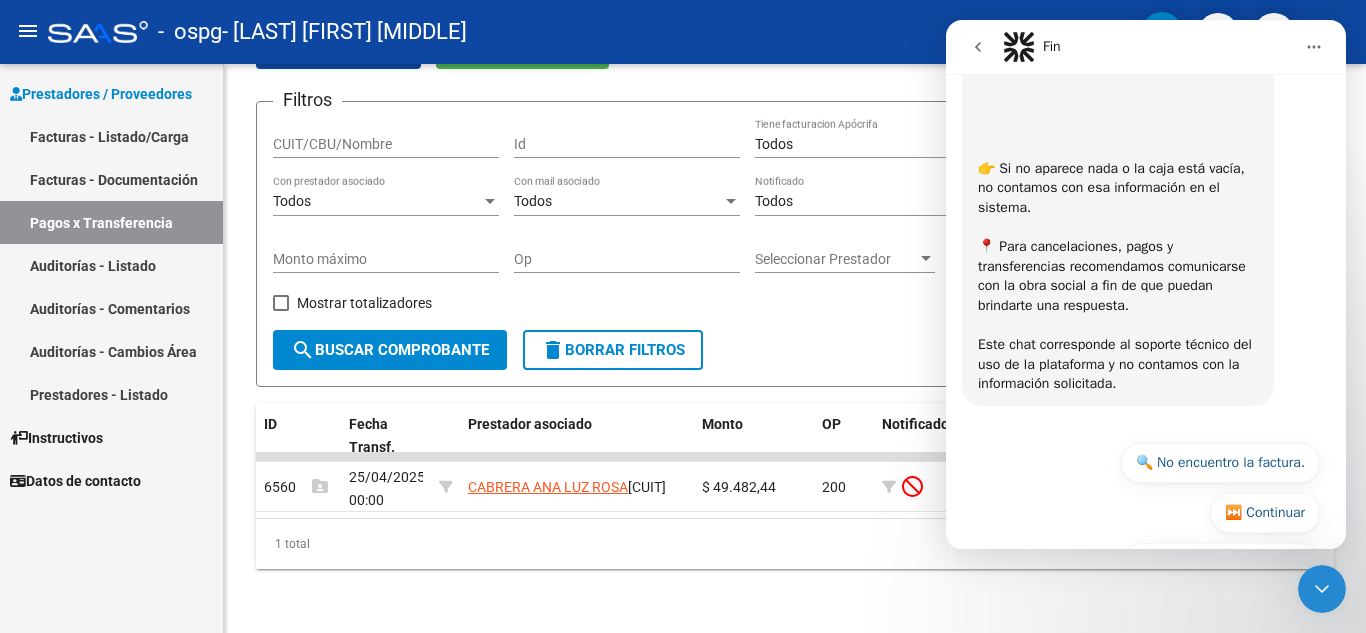 scroll, scrollTop: 824, scrollLeft: 0, axis: vertical 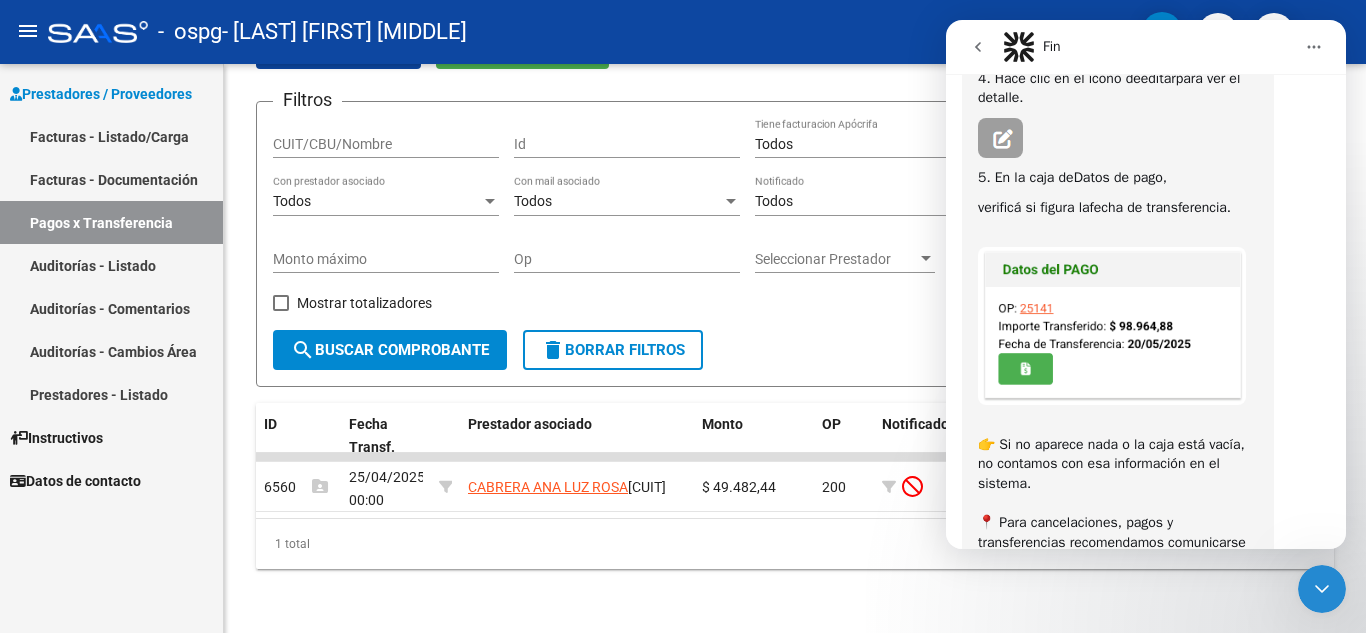 click at bounding box center (1112, 326) 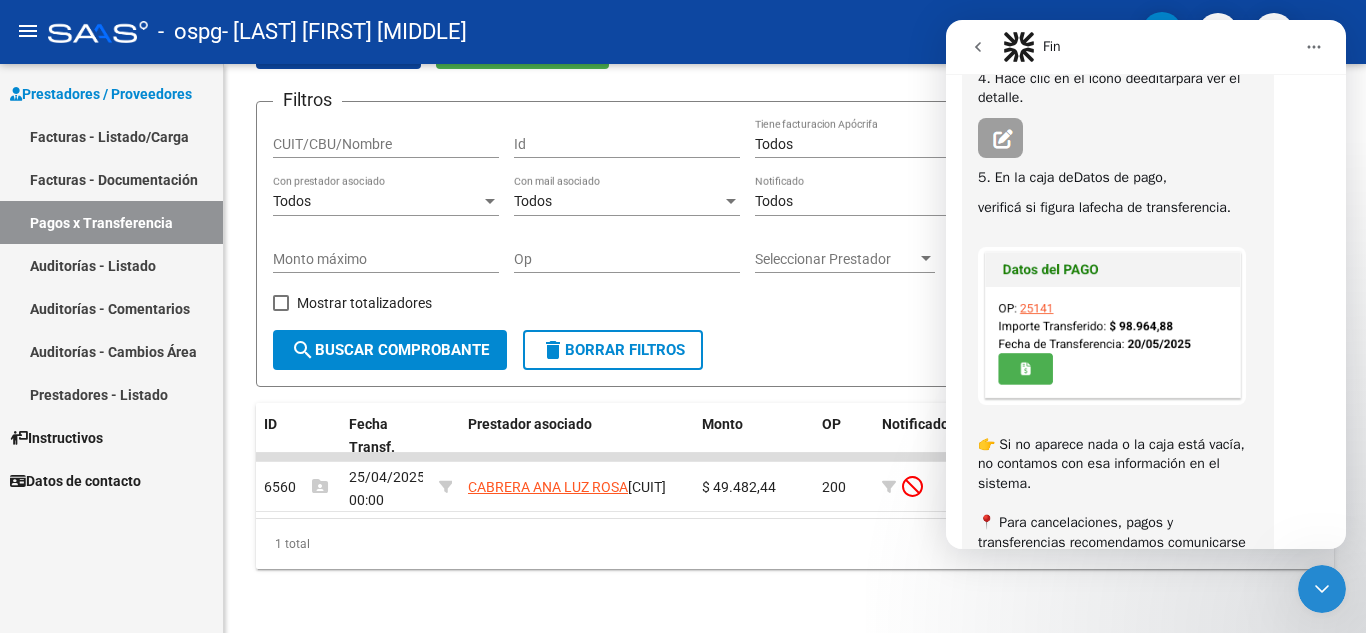 scroll, scrollTop: 0, scrollLeft: 0, axis: both 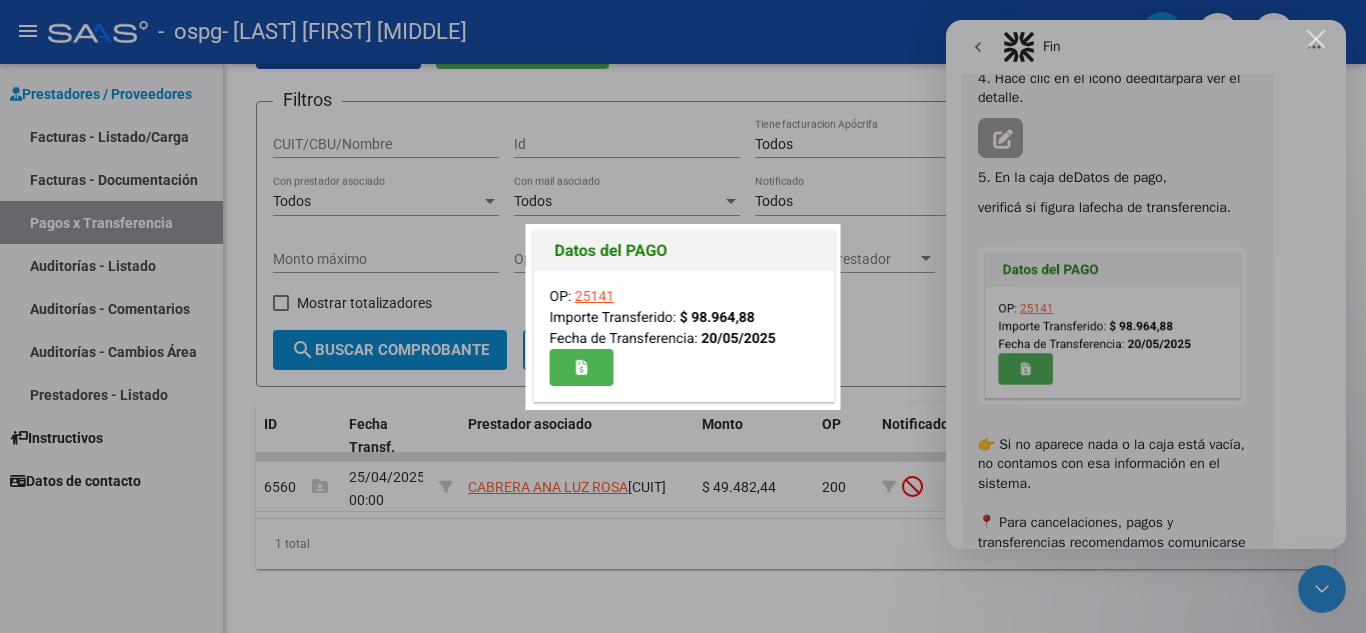 click at bounding box center [683, 316] 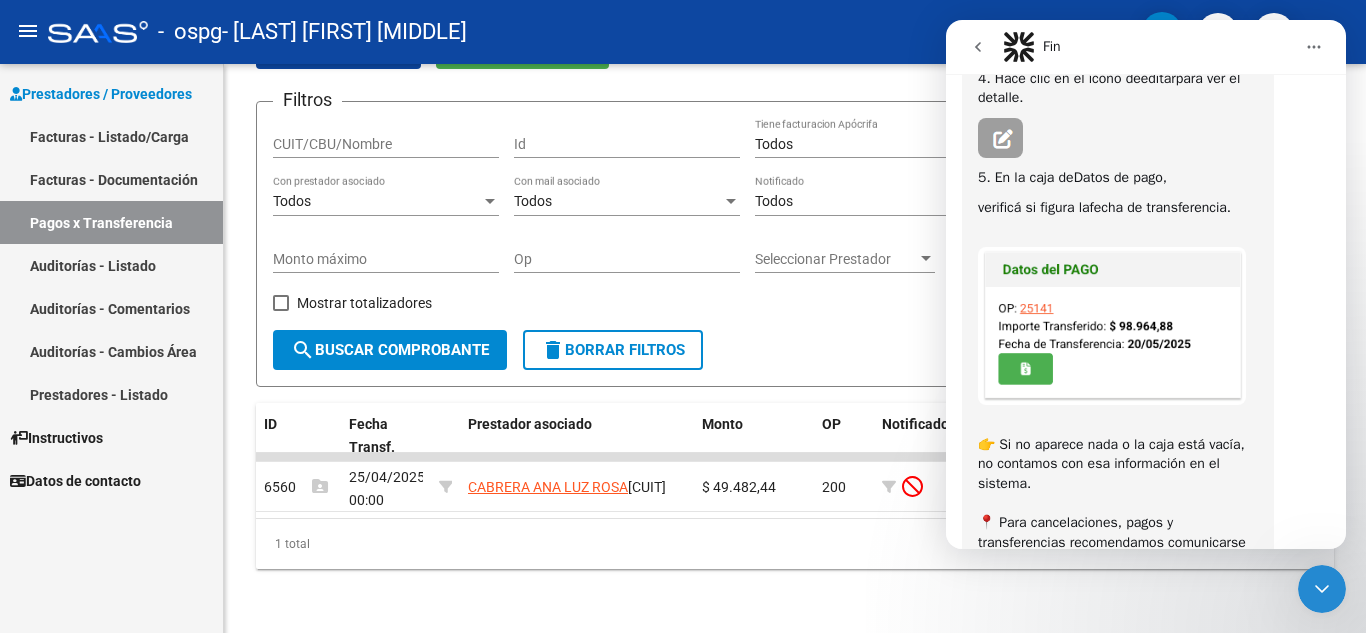 click at bounding box center [1000, 138] 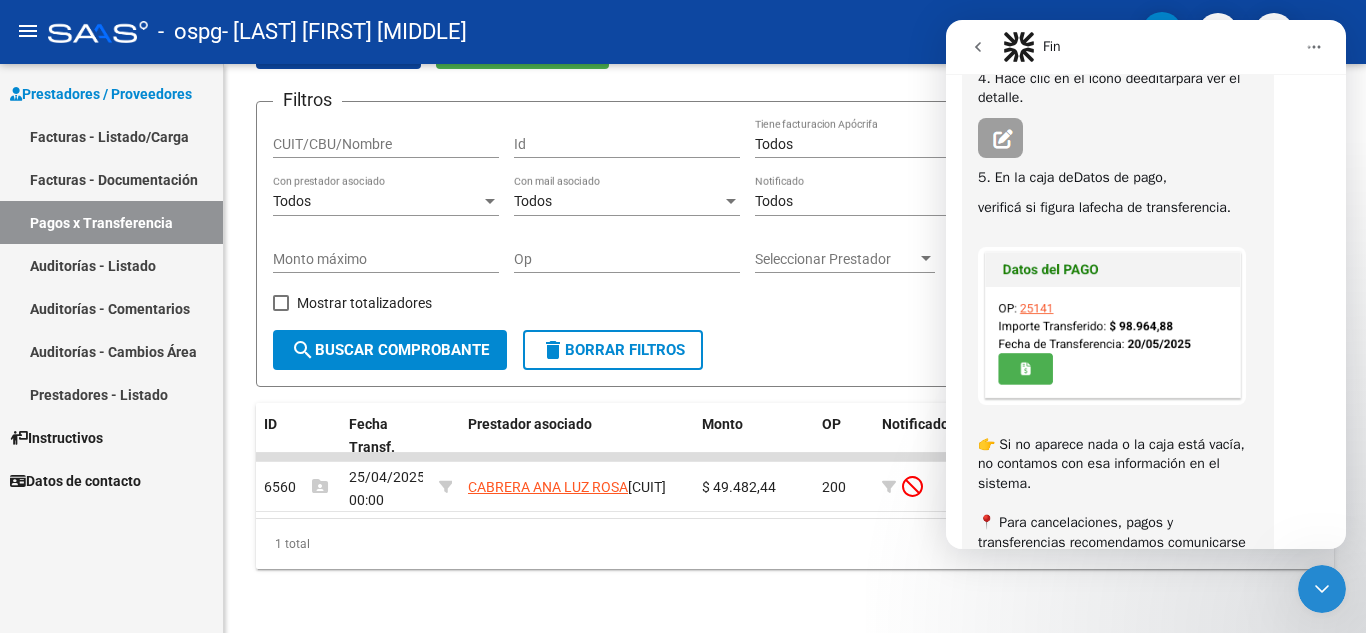 scroll, scrollTop: 0, scrollLeft: 0, axis: both 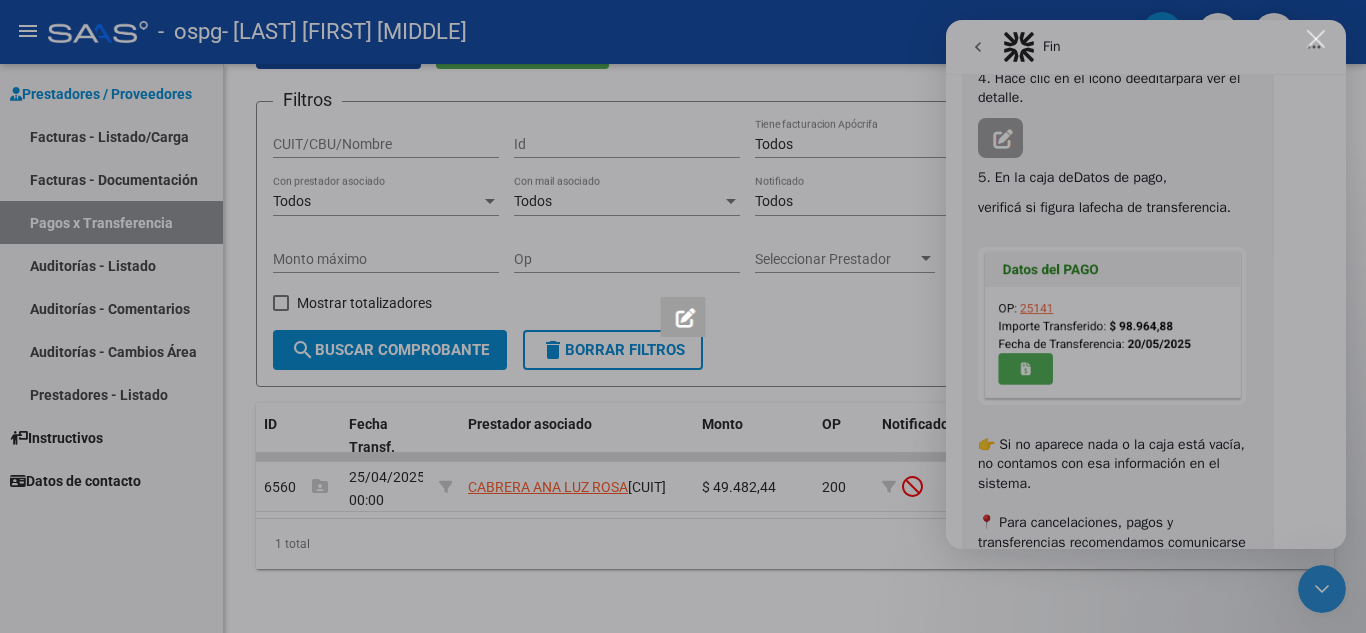 click at bounding box center (683, 316) 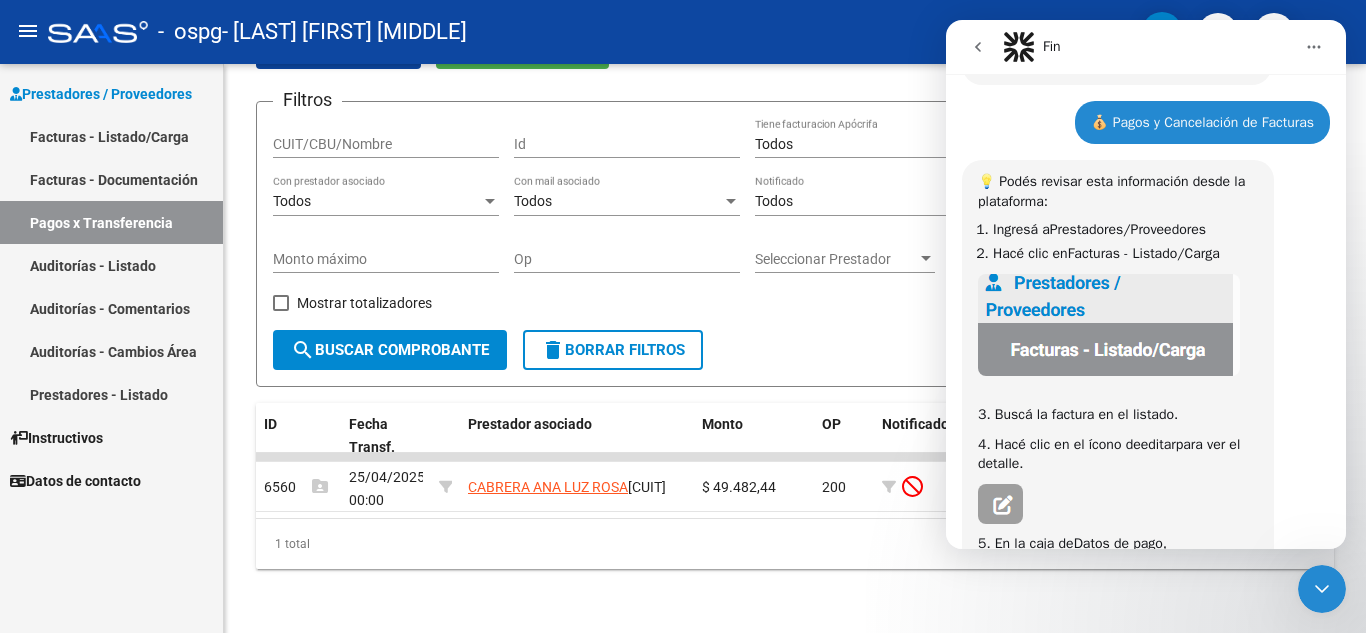 scroll, scrollTop: 0, scrollLeft: 0, axis: both 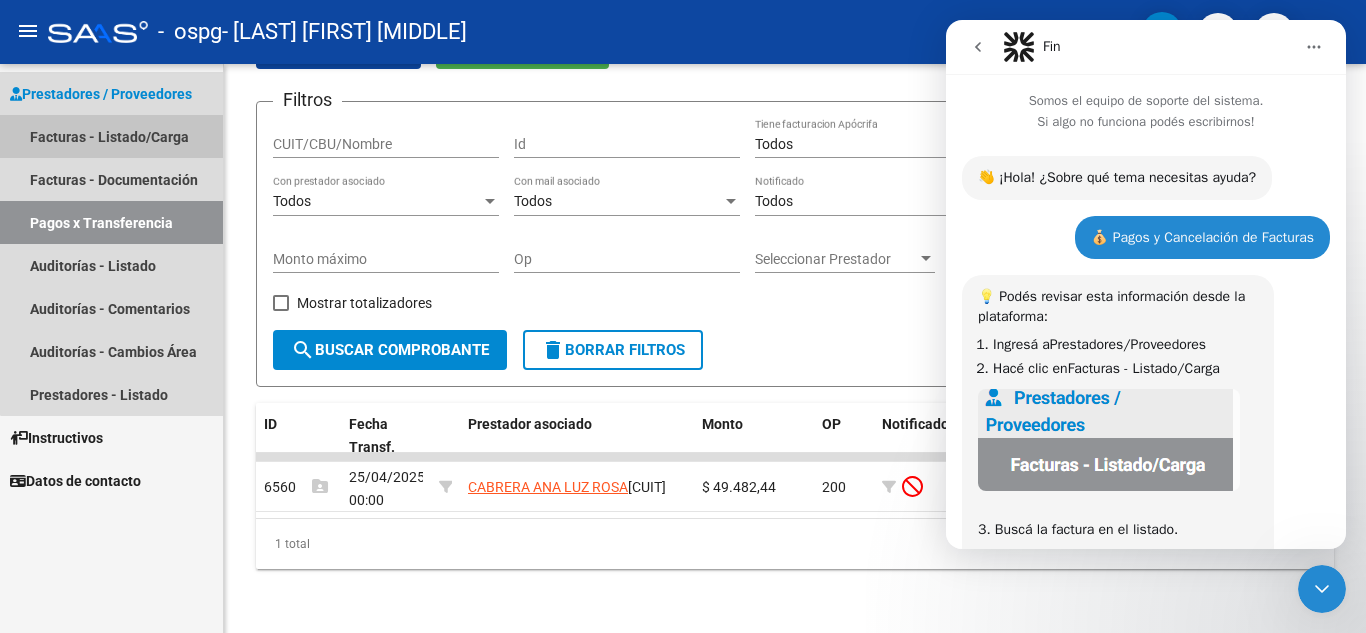 click on "Facturas - Listado/Carga" at bounding box center (111, 136) 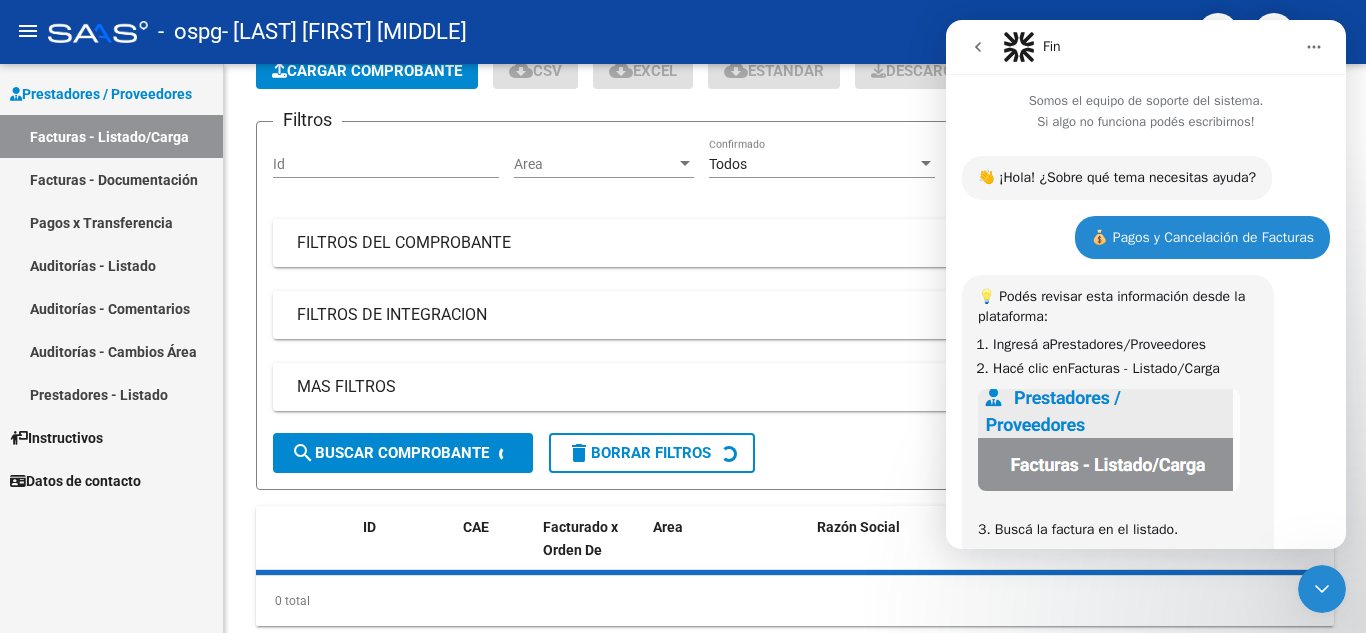 scroll, scrollTop: 0, scrollLeft: 0, axis: both 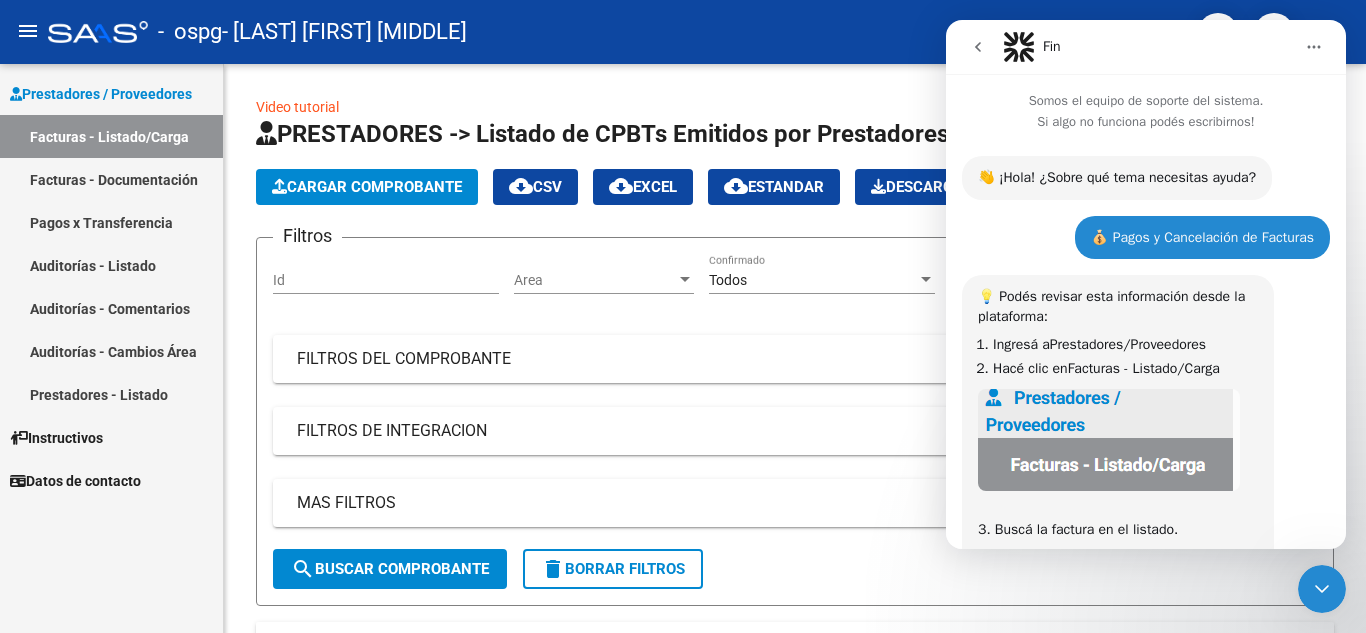 click on "Facturas - Listado/Carga" at bounding box center (111, 136) 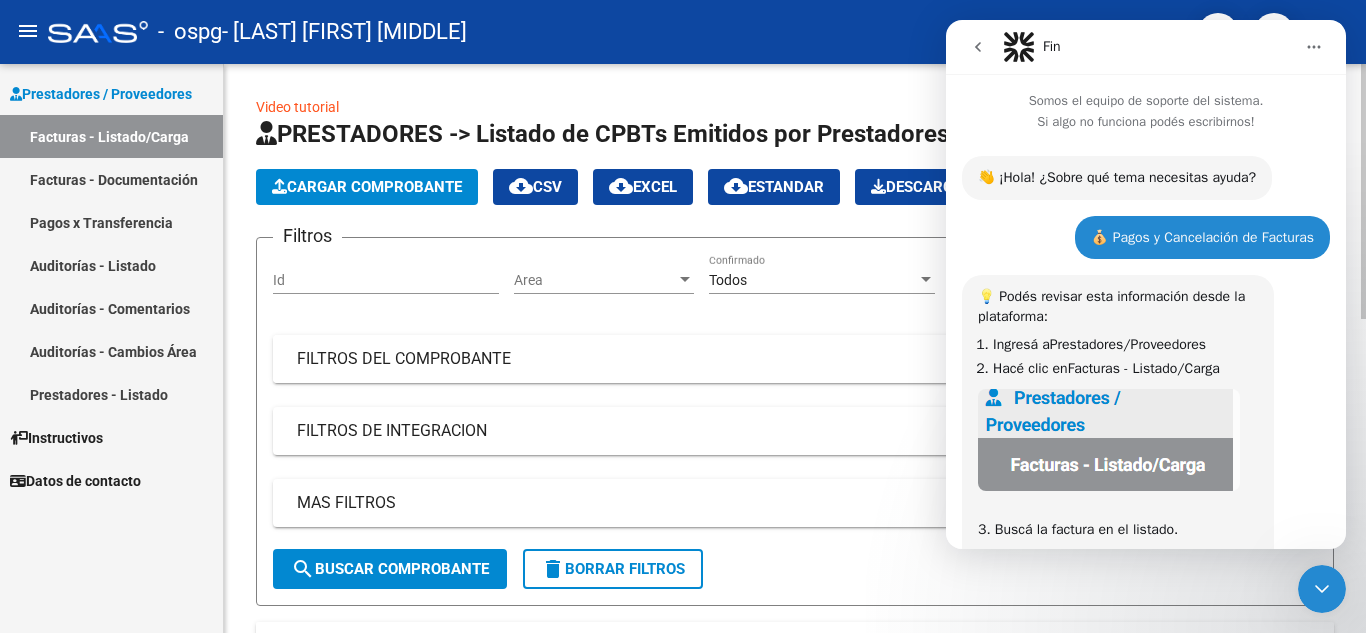 click on "FILTROS DEL COMPROBANTE" at bounding box center (795, 359) 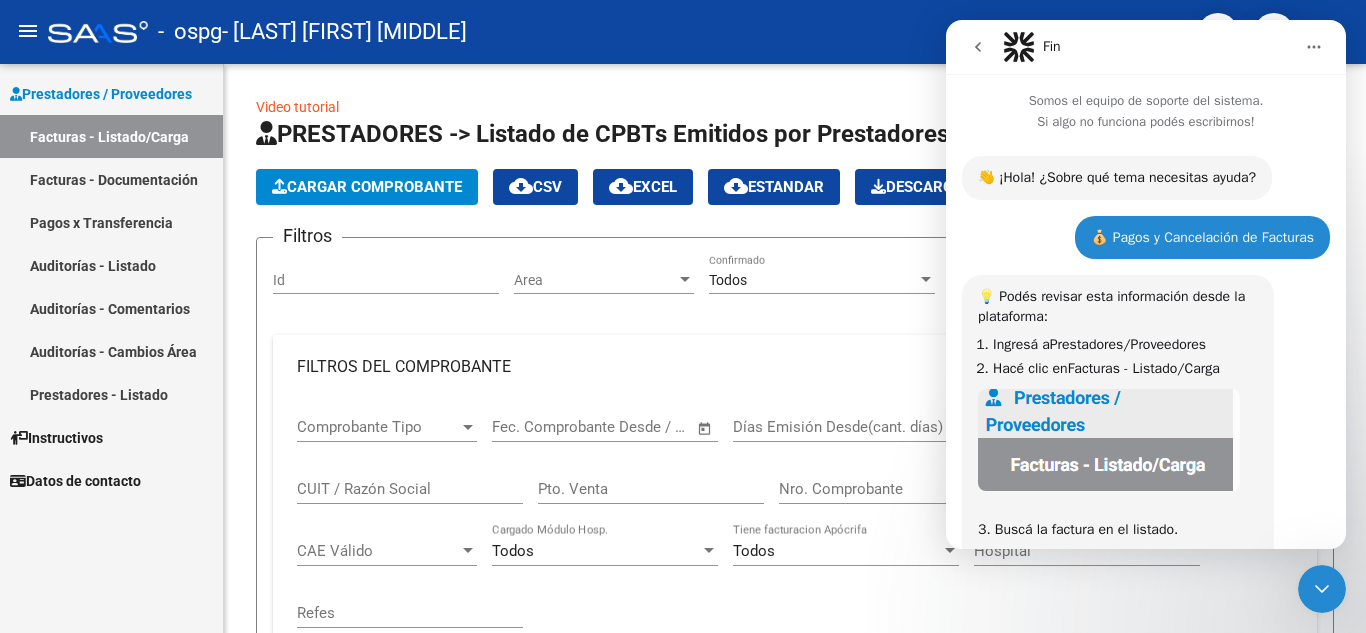drag, startPoint x: 2306, startPoint y: 209, endPoint x: 1329, endPoint y: 349, distance: 986.97974 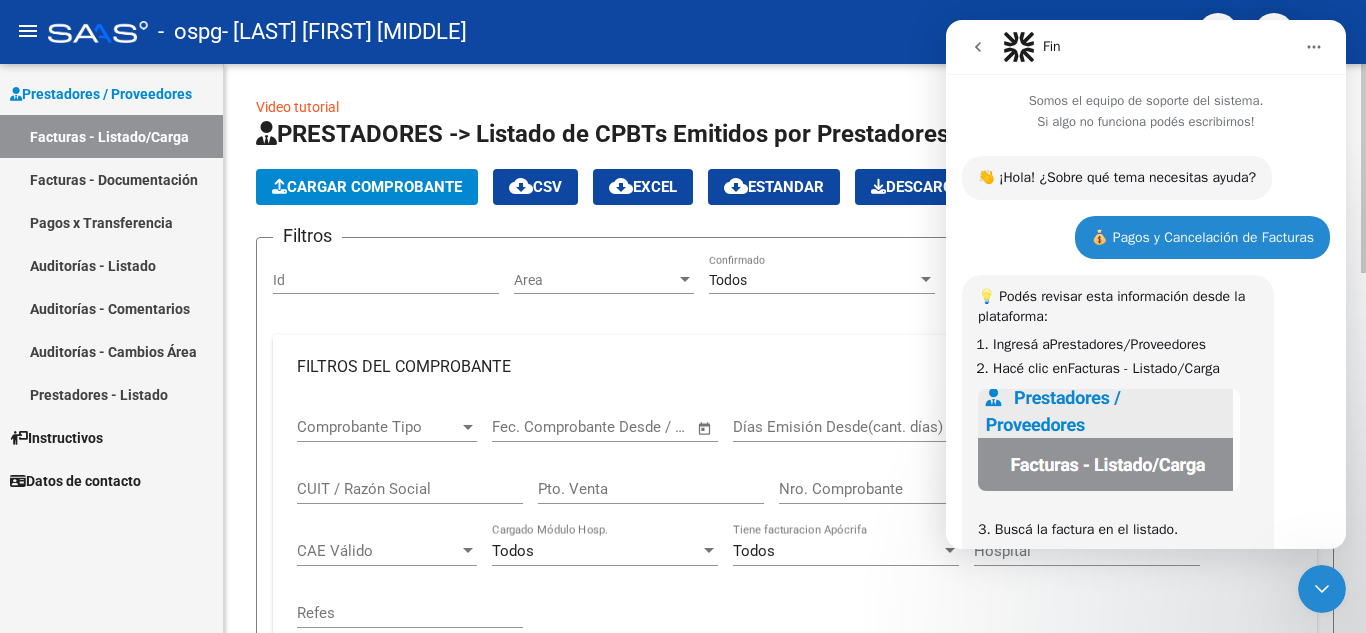 click on "FILTROS DEL COMPROBANTE" at bounding box center (783, 367) 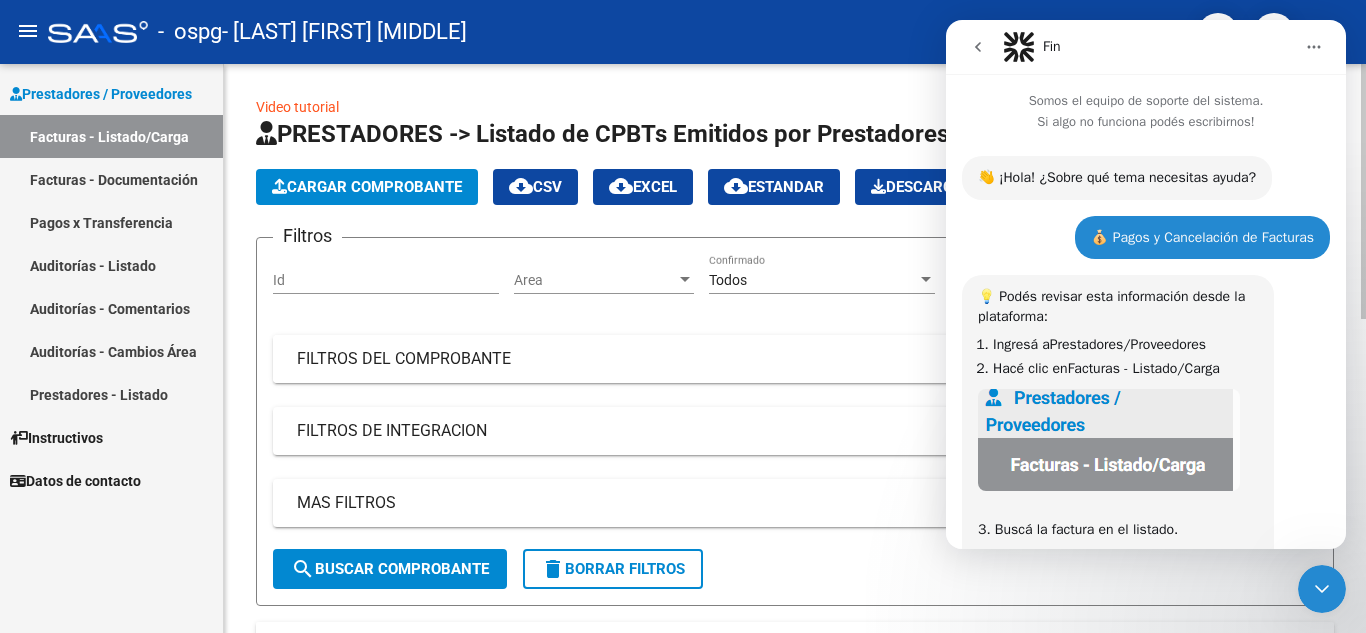 click on "FILTROS DEL COMPROBANTE" at bounding box center (783, 359) 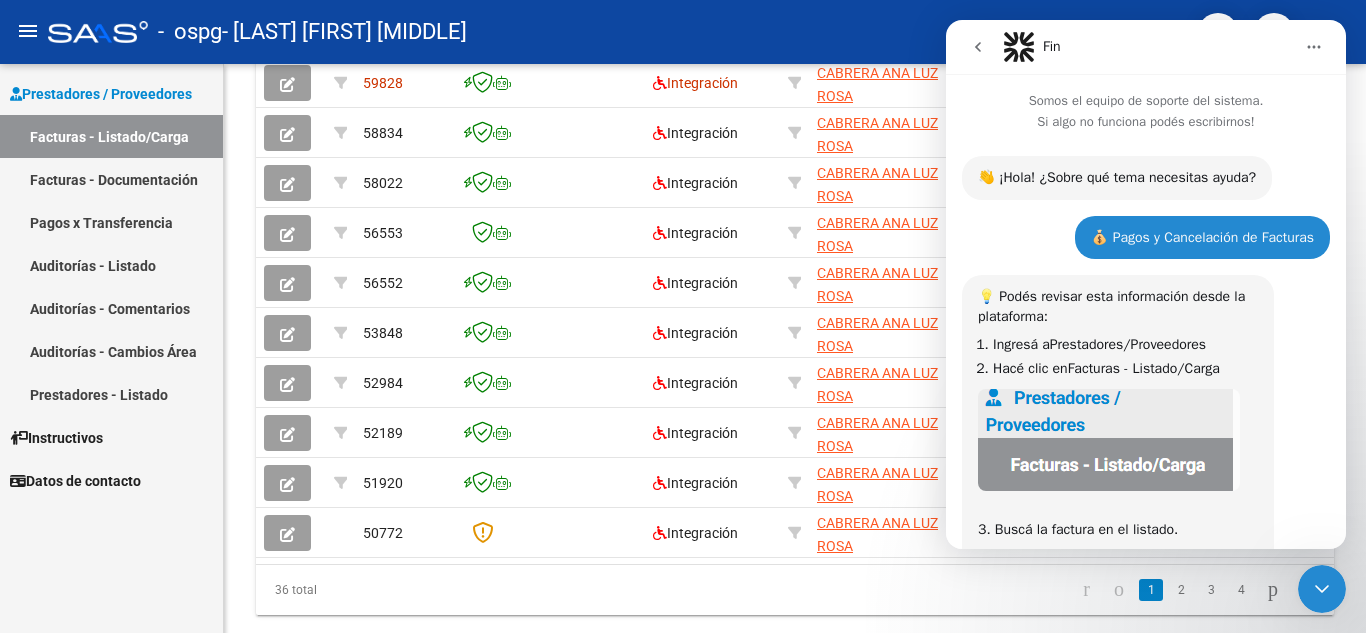 scroll, scrollTop: 919, scrollLeft: 0, axis: vertical 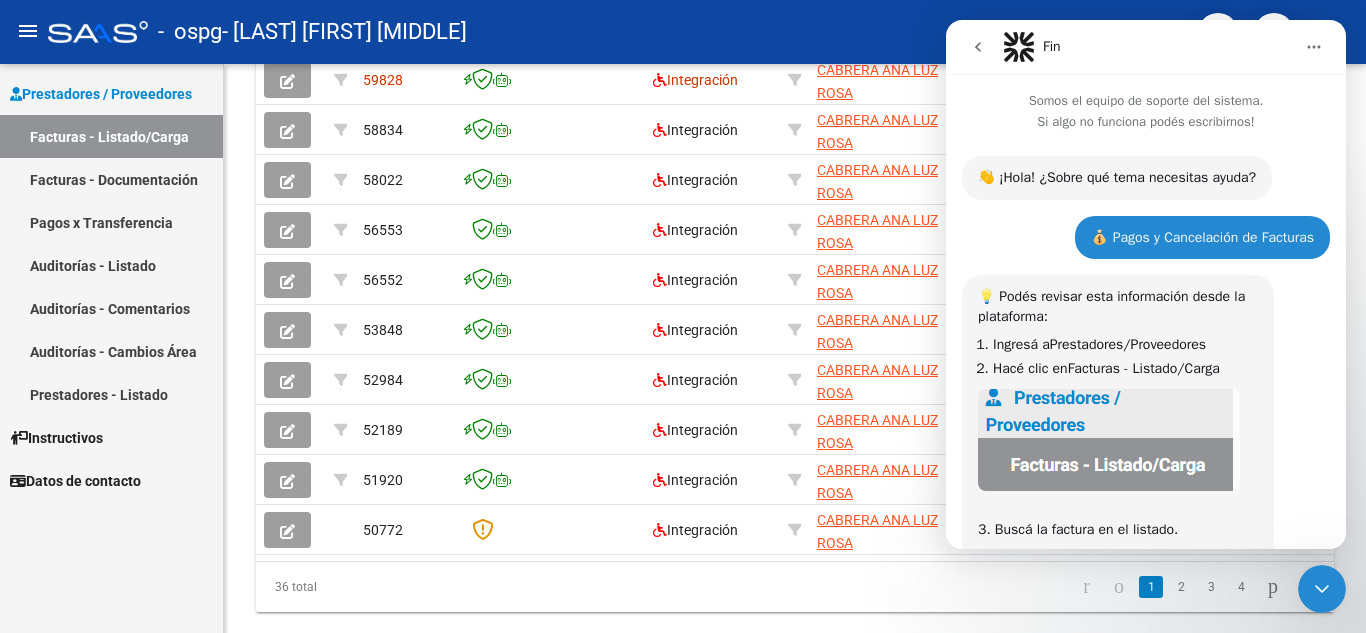 click on "Video tutorial   PRESTADORES -> Listado de CPBTs Emitidos por Prestadores / Proveedores (alt+q)   Cargar Comprobante
cloud_download  CSV  cloud_download  EXCEL  cloud_download  Estandar   Descarga Masiva
Filtros Id Area Area Todos Confirmado   Mostrar totalizadores   FILTROS DEL COMPROBANTE  Comprobante Tipo Comprobante Tipo Start date – End date Fec. Comprobante Desde / Hasta Días Emisión Desde(cant. días) Días Emisión Hasta(cant. días) CUIT / Razón Social Pto. Venta Nro. Comprobante Código SSS CAE Válido CAE Válido Todos Cargado Módulo Hosp. Todos Tiene facturacion Apócrifa Hospital Refes  FILTROS DE INTEGRACION  Período De Prestación Campos del Archivo de Rendición Devuelto x SSS (dr_envio) Todos Rendido x SSS (dr_envio) Tipo de Registro Tipo de Registro Período Presentación Período Presentación Campos del Legajo Asociado (preaprobación) Afiliado Legajo (cuil/nombre) Todos Solo facturas preaprobadas  MAS FILTROS  Todos Con Doc. Respaldatoria Todos Con Trazabilidad Todos – – 4" 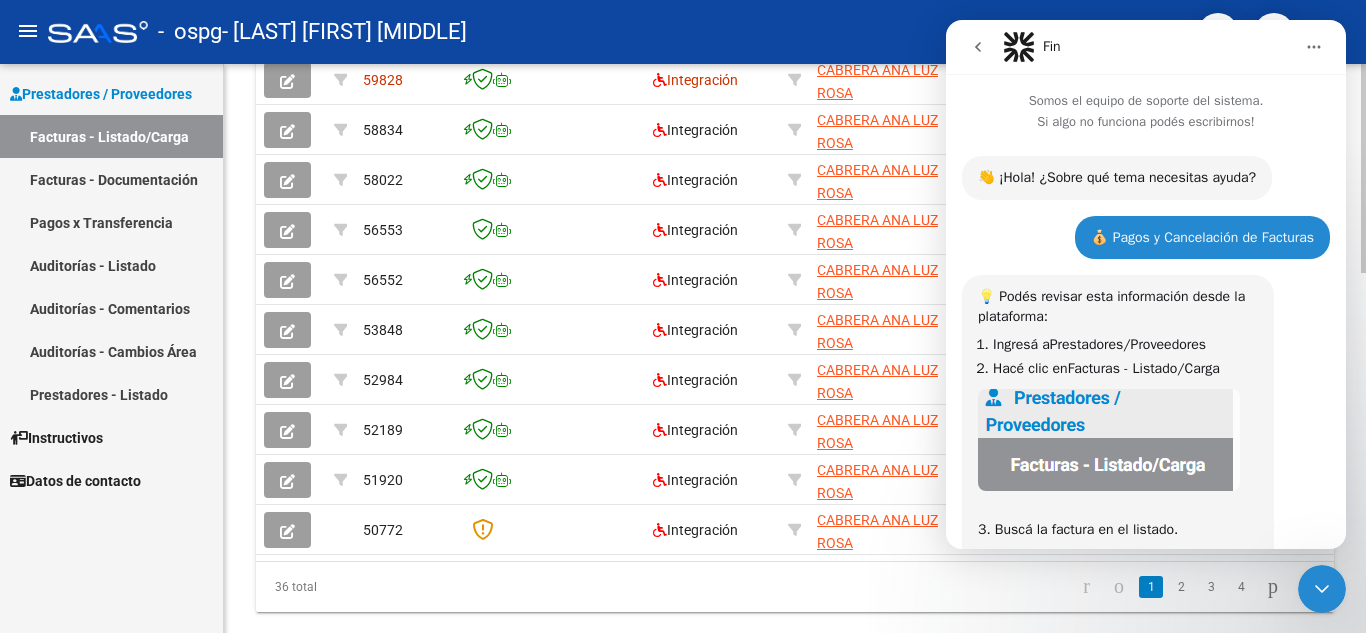 scroll, scrollTop: 350, scrollLeft: 0, axis: vertical 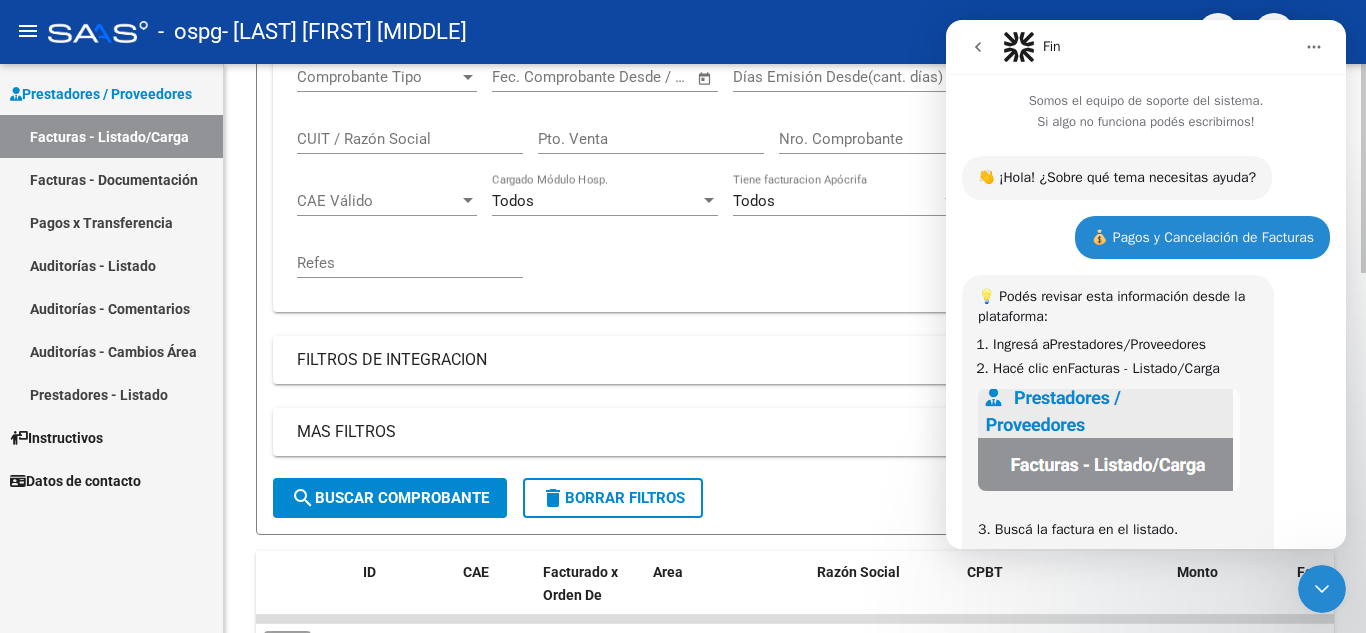 click 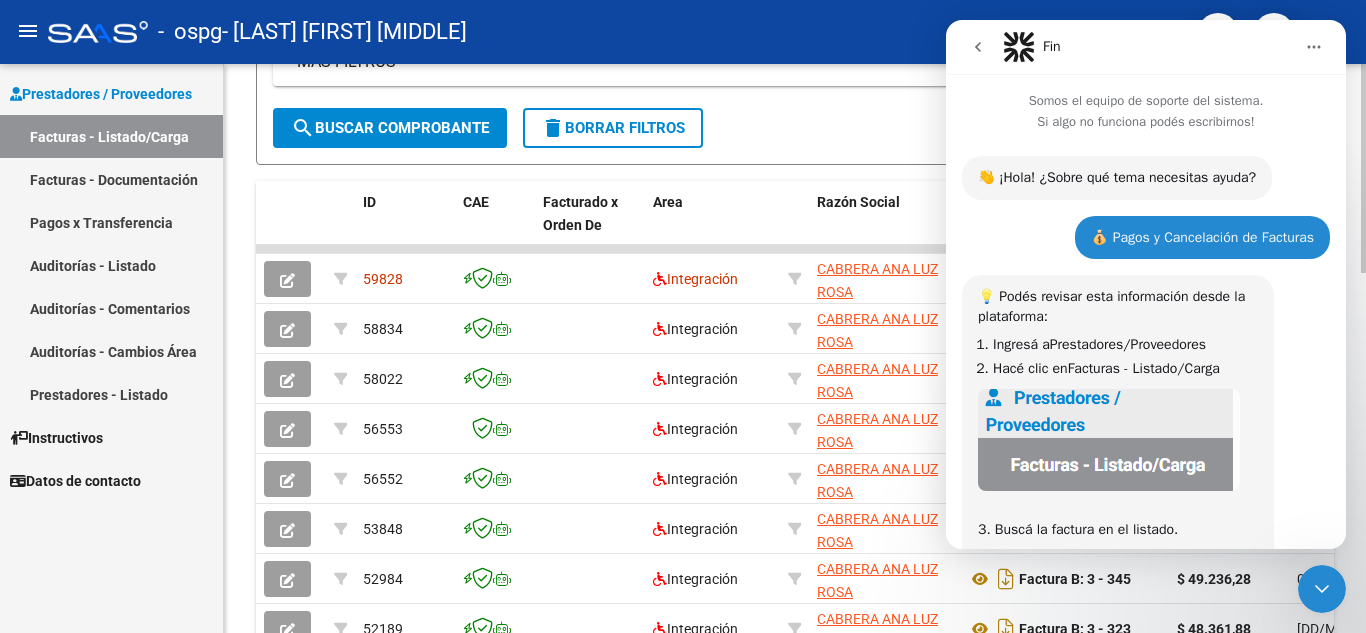 click 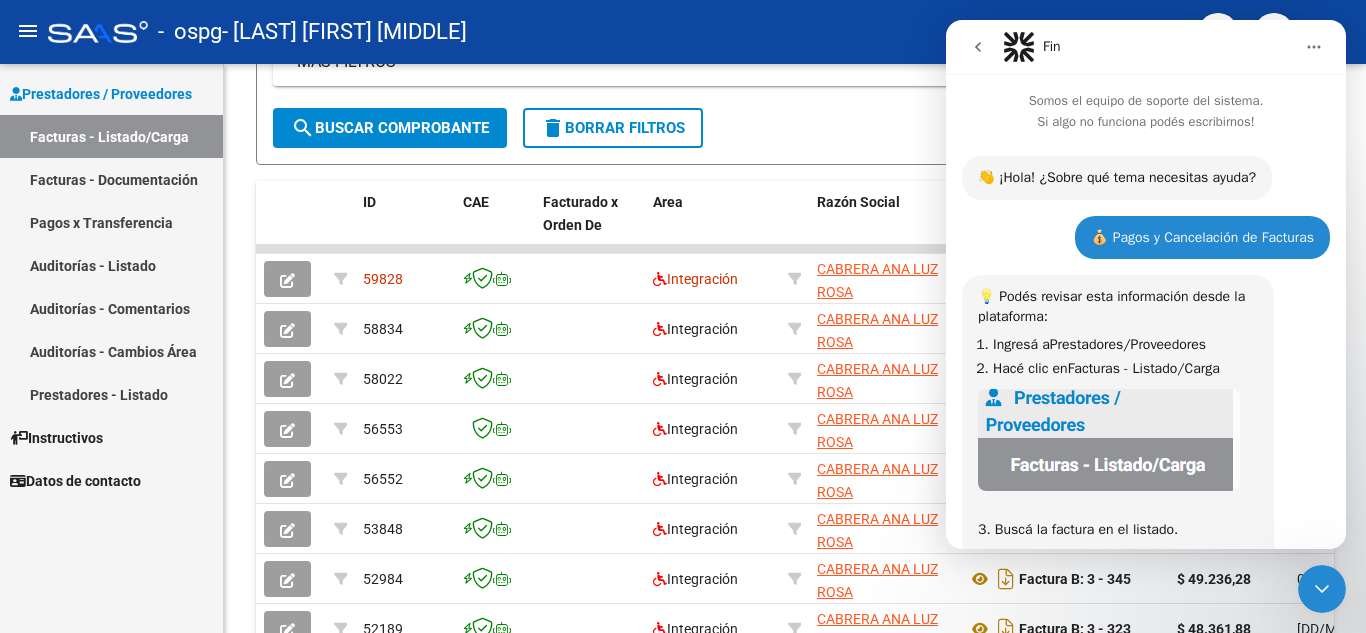 scroll, scrollTop: 769, scrollLeft: 0, axis: vertical 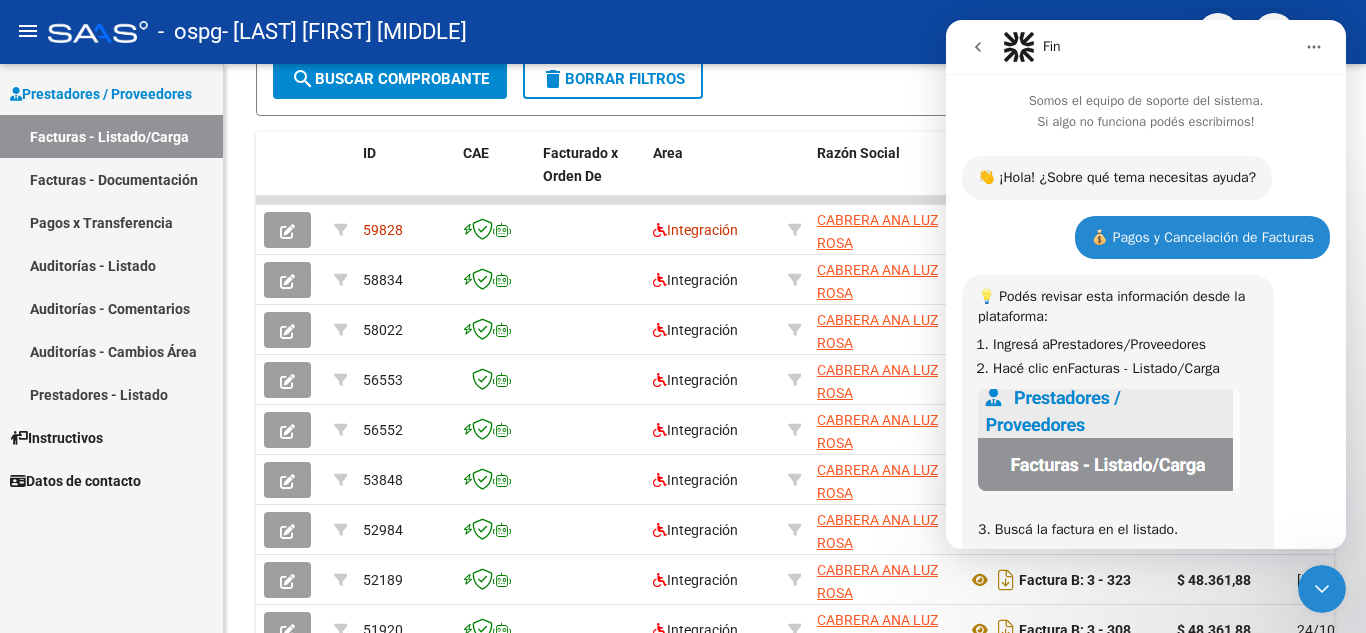 click on "💡 Podés revisar esta información desde la plataforma: Ingresá a  Prestadores/Proveedores Hacé clic en  Facturas - Listado/Carga       3. Buscá la factura en el listado.       4. Hacé clic en el ícono de  editar        para ver el detalle.       5. En la caja de  Datos de pago ,     verificá si figura la  fecha de transferencia . ​​ 👉 Si no aparece nada o la caja está vacía, no contamos con esa información en el sistema. ​ 📍 Para cancelaciones, pagos y transferencias recomendamos comunicarse con la obra social a fin de que puedan brindarte una respuesta. ​ Este chat corresponde al soporte técnico del uso de la plataforma y no contamos con la información solicitada. Fin    •   Hace 1m" at bounding box center (1146, 731) 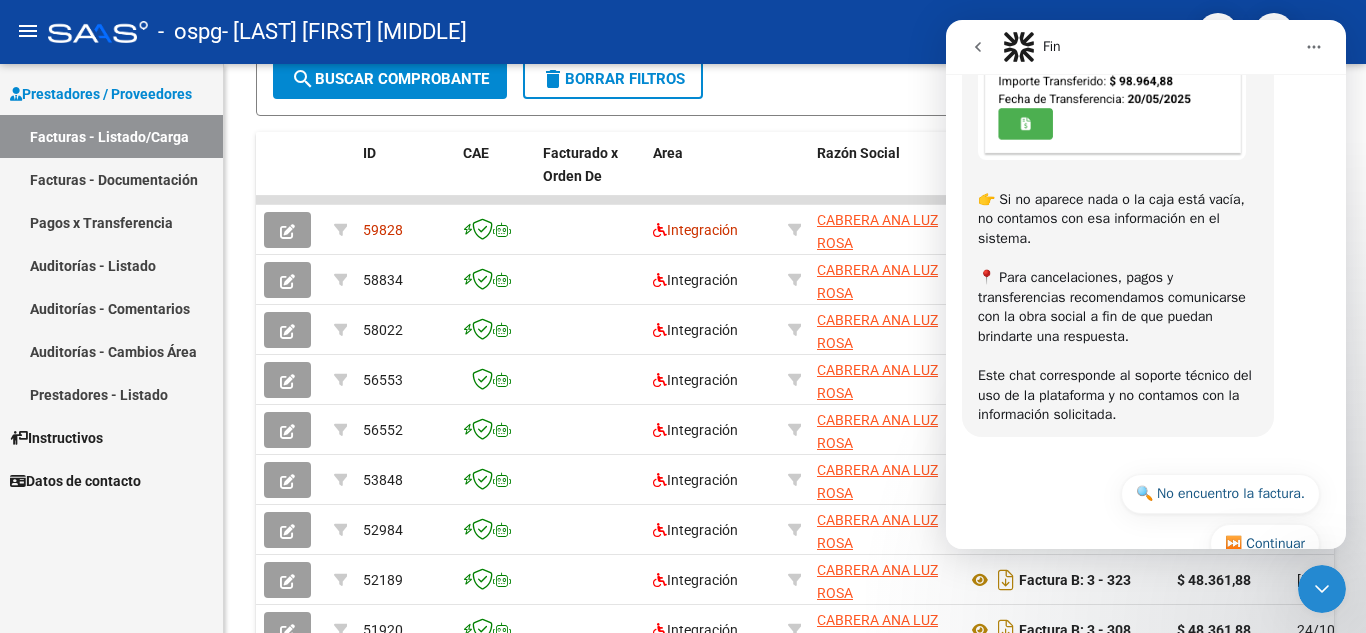 scroll, scrollTop: 824, scrollLeft: 0, axis: vertical 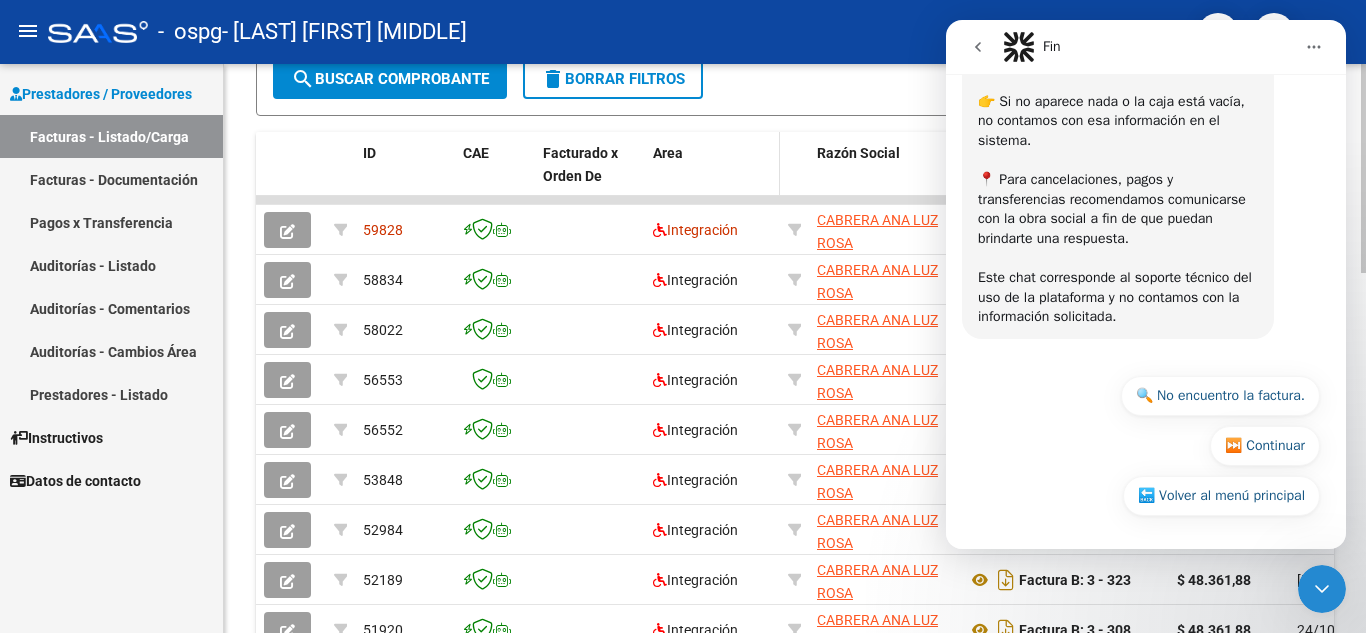 click on "Area" 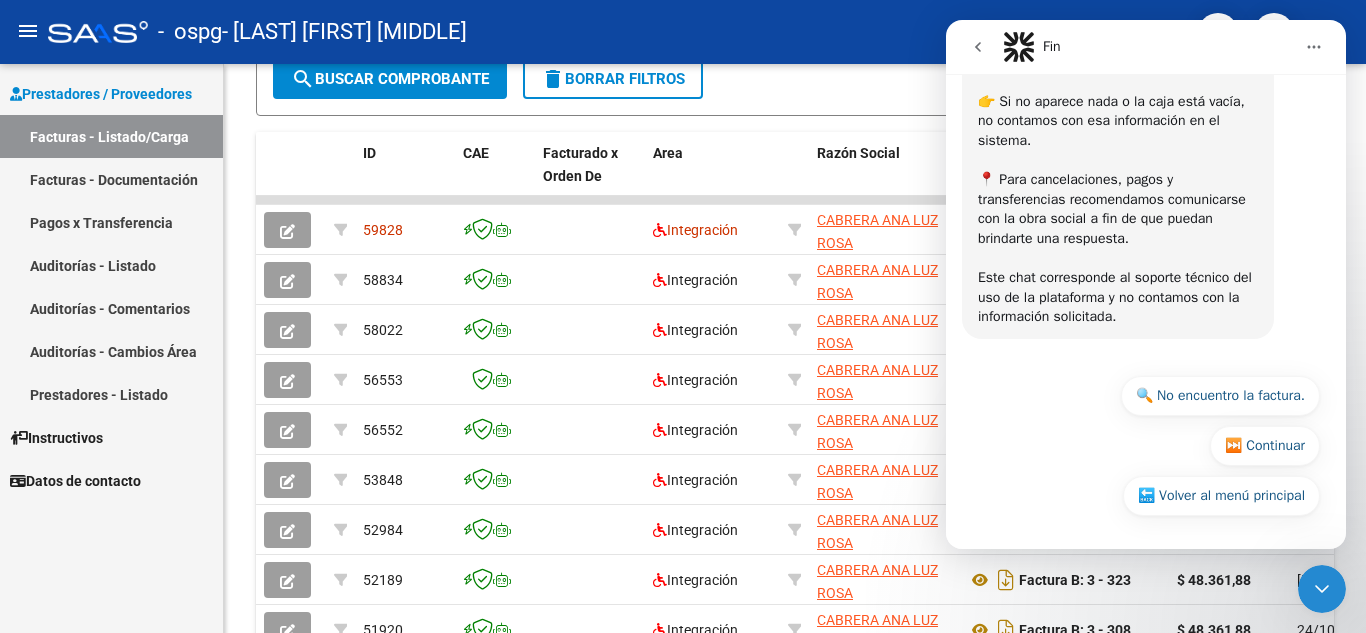 click 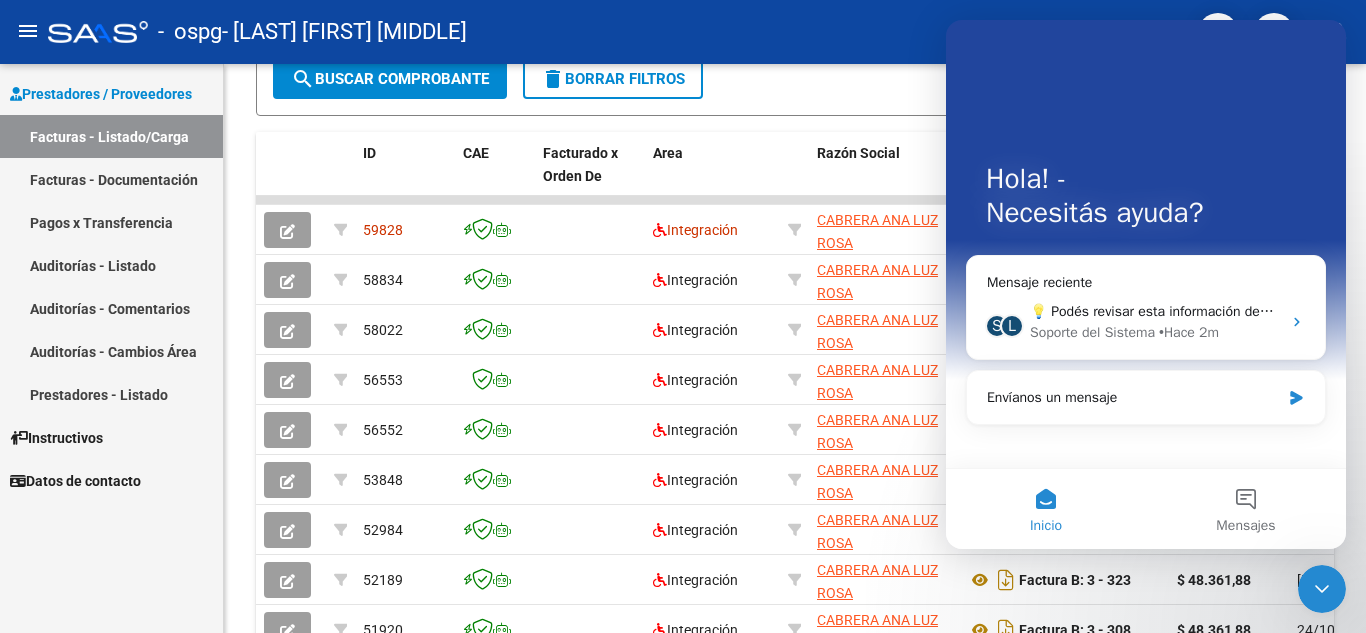 scroll, scrollTop: 0, scrollLeft: 0, axis: both 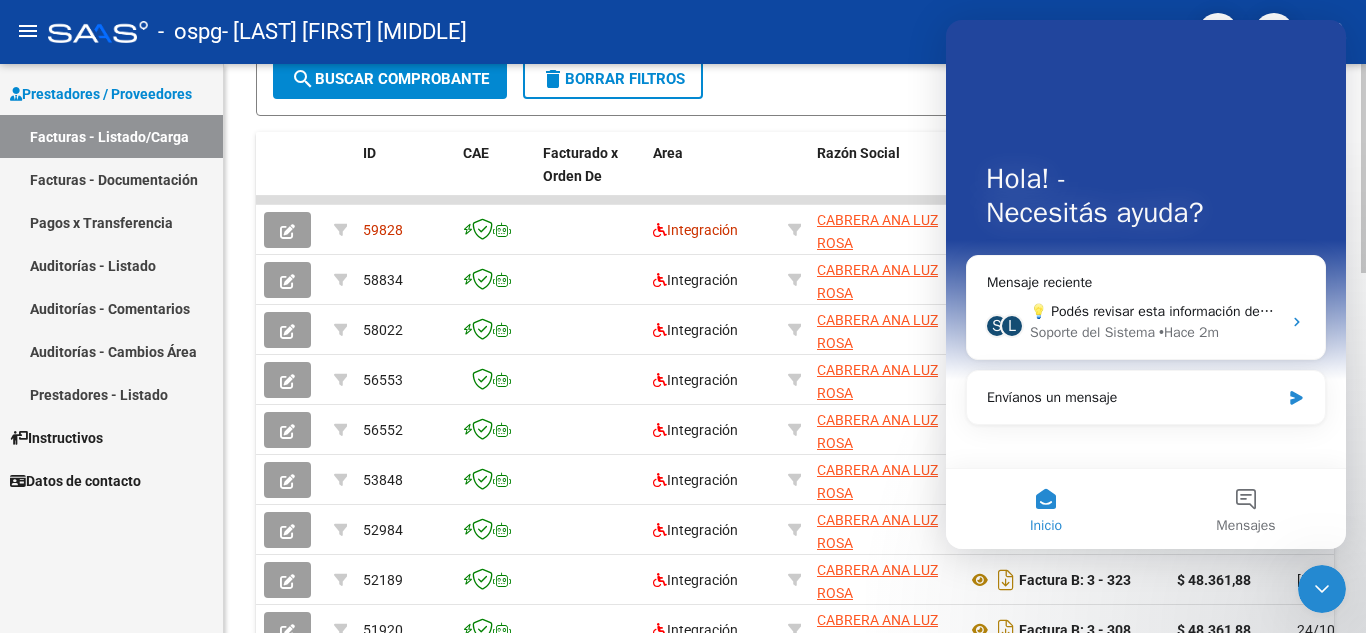 click on "Video tutorial   PRESTADORES -> Listado de CPBTs Emitidos por Prestadores / Proveedores (alt+q)   Cargar Comprobante
cloud_download  CSV  cloud_download  EXCEL  cloud_download  Estandar   Descarga Masiva
Filtros Id Area Area Todos Confirmado   Mostrar totalizadores   FILTROS DEL COMPROBANTE  Comprobante Tipo Comprobante Tipo Start date – End date Fec. Comprobante Desde / Hasta Días Emisión Desde(cant. días) Días Emisión Hasta(cant. días) CUIT / Razón Social Pto. Venta Nro. Comprobante Código SSS CAE Válido CAE Válido Todos Cargado Módulo Hosp. Todos Tiene facturacion Apócrifa Hospital Refes  FILTROS DE INTEGRACION  Período De Prestación Campos del Archivo de Rendición Devuelto x SSS (dr_envio) Todos Rendido x SSS (dr_envio) Tipo de Registro Tipo de Registro Período Presentación Período Presentación Campos del Legajo Asociado (preaprobación) Afiliado Legajo (cuil/nombre) Todos Solo facturas preaprobadas  MAS FILTROS  Todos Con Doc. Respaldatoria Todos Con Trazabilidad Todos – – 4" 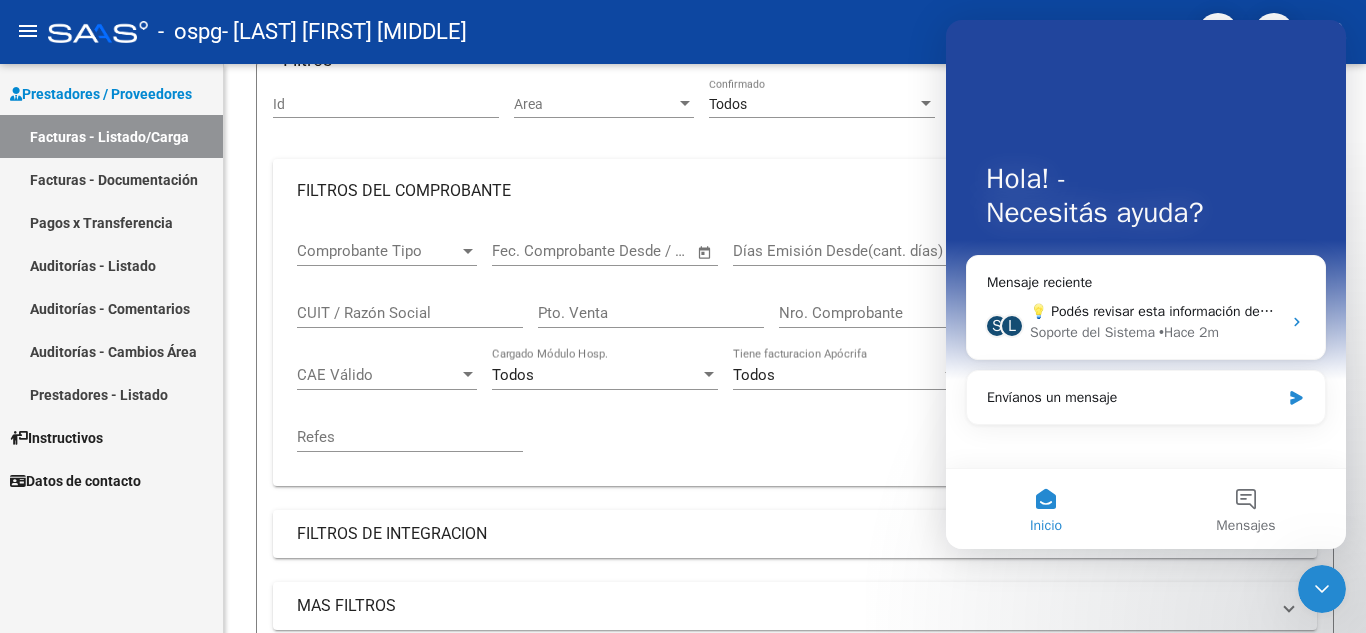 scroll, scrollTop: 0, scrollLeft: 0, axis: both 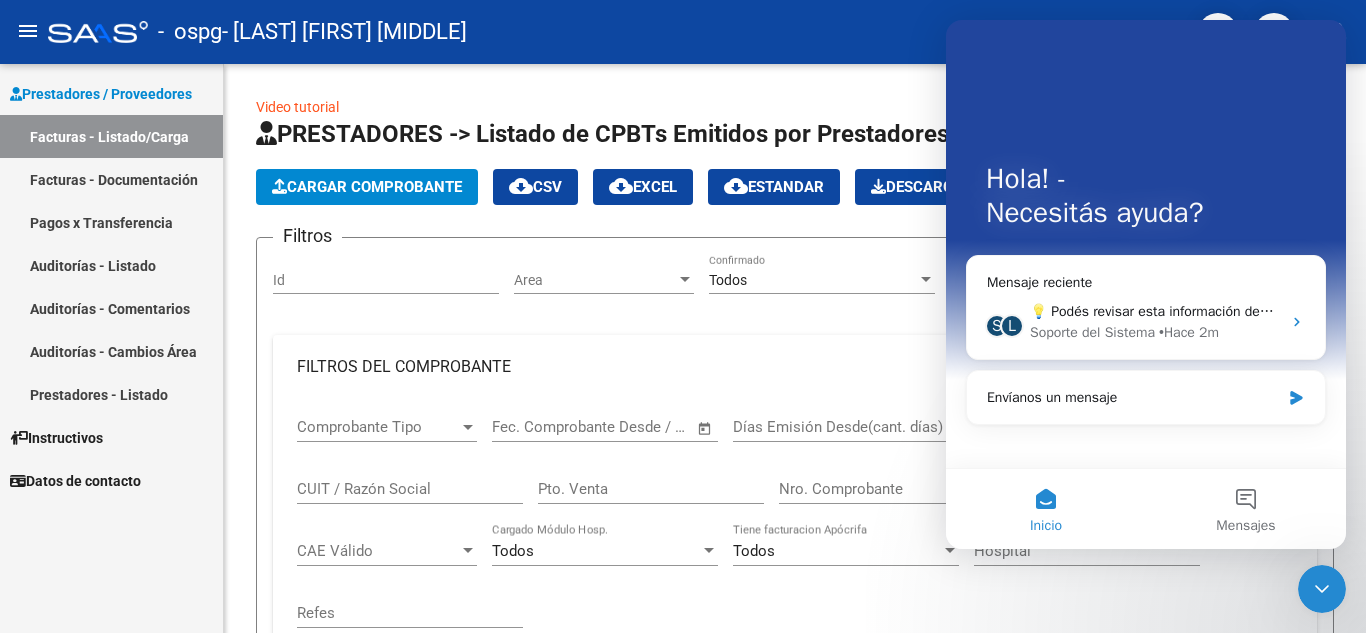 click on "-   ospg   - [LAST] [FIRST] [MIDDLE]" 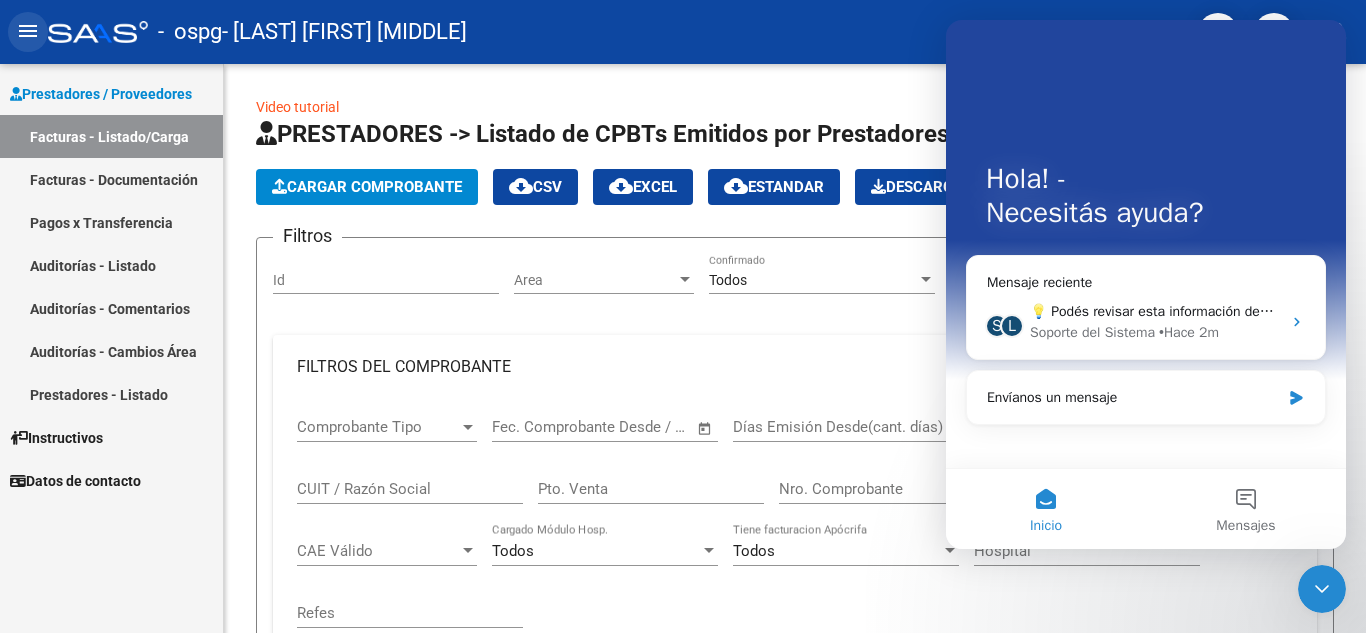 click on "menu" 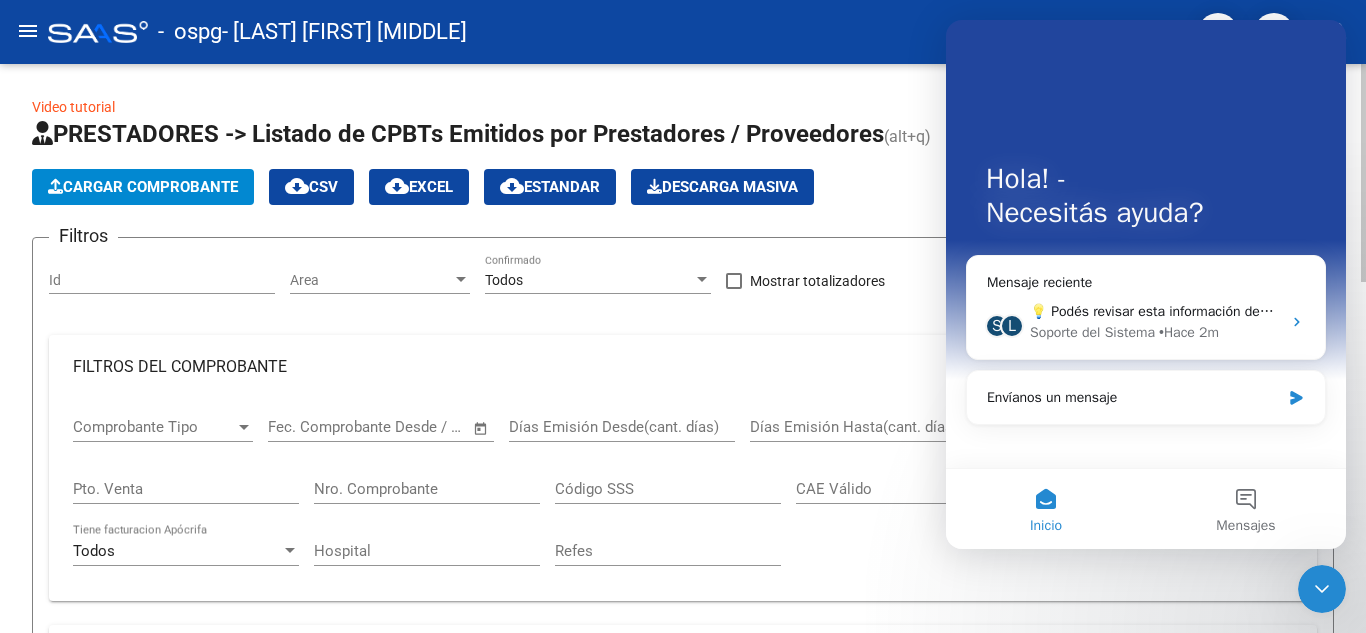 click on "PRESTADORES -> Listado de CPBTs Emitidos por Prestadores / Proveedores (alt+q)   Cargar Comprobante
cloud_download  CSV  cloud_download  EXCEL  cloud_download  Estandar   Descarga Masiva
Filtros Id Area Area Todos Confirmado   Mostrar totalizadores   FILTROS DEL COMPROBANTE  Comprobante Tipo Comprobante Tipo Start date – End date Fec. Comprobante Desde / Hasta Días Emisión Desde(cant. días) Días Emisión Hasta(cant. días) CUIT / Razón Social Pto. Venta Nro. Comprobante Código SSS CAE Válido CAE Válido Todos Cargado Módulo Hosp. Todos Tiene facturacion Apócrifa Hospital Refes  FILTROS DE INTEGRACION  Período De Prestación Campos del Archivo de Rendición Devuelto x SSS (dr_envio) Todos Rendido x SSS (dr_envio) Tipo de Registro Tipo de Registro Período Presentación Período Presentación Campos del Legajo Asociado (preaprobación) Afiliado Legajo (cuil/nombre) Todos Solo facturas preaprobadas  MAS FILTROS  Todos Con Doc. Respaldatoria Todos Con Trazabilidad Todos Asociado a Expediente Sur" 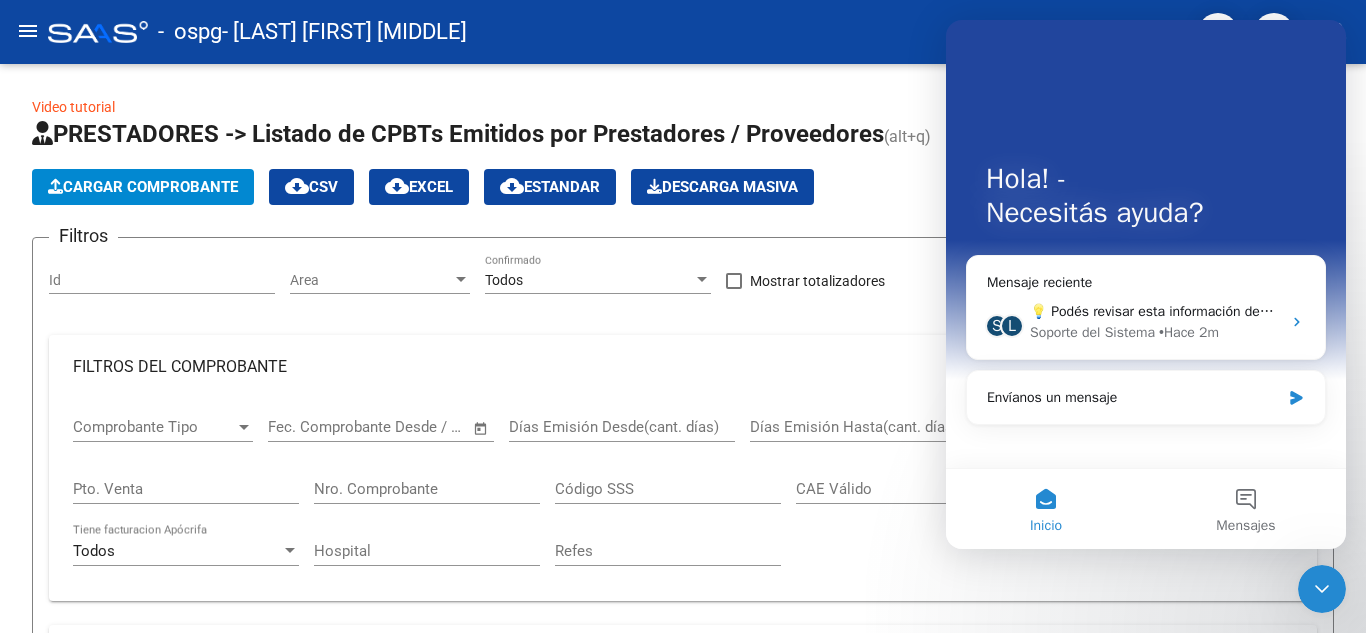 drag, startPoint x: 872, startPoint y: 27, endPoint x: 1238, endPoint y: 9, distance: 366.44235 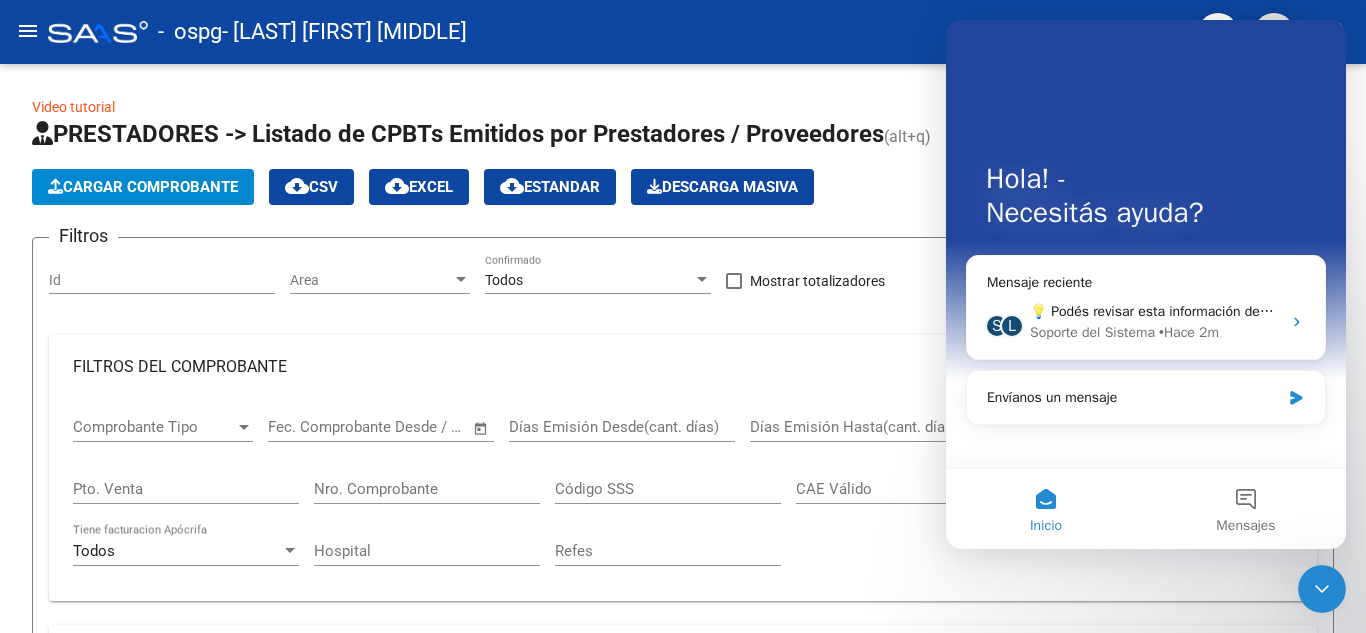 click 